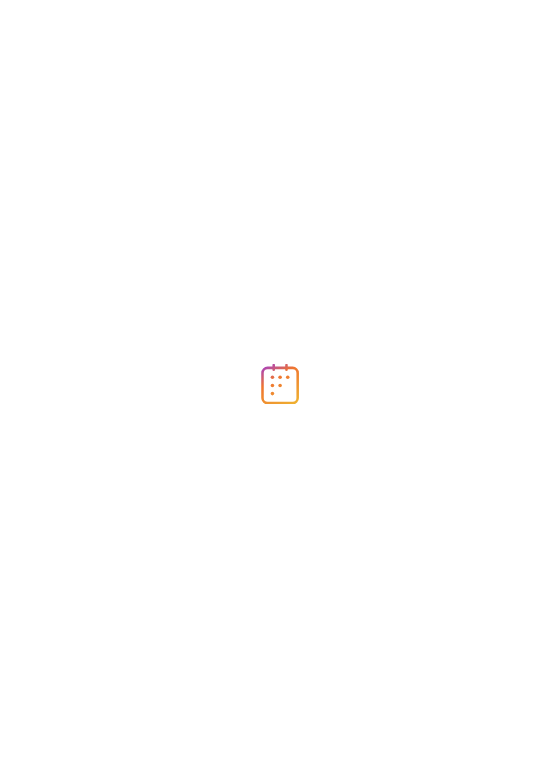 scroll, scrollTop: 0, scrollLeft: 0, axis: both 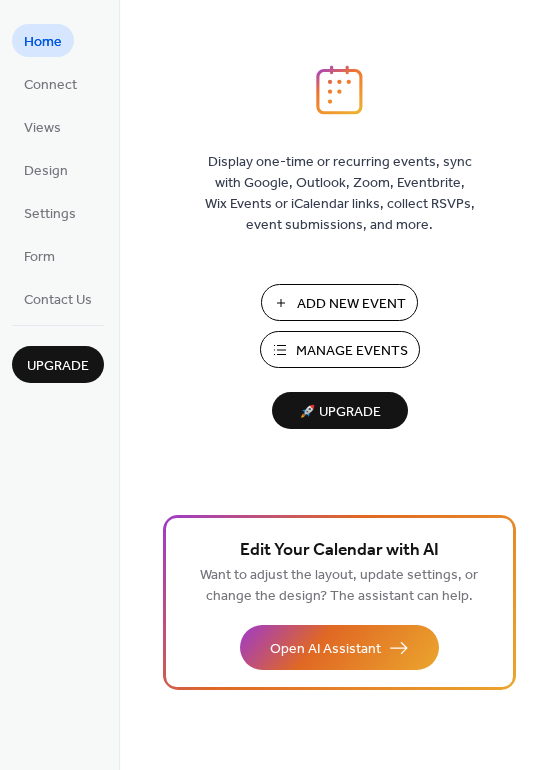 click on "Manage Events" at bounding box center (352, 351) 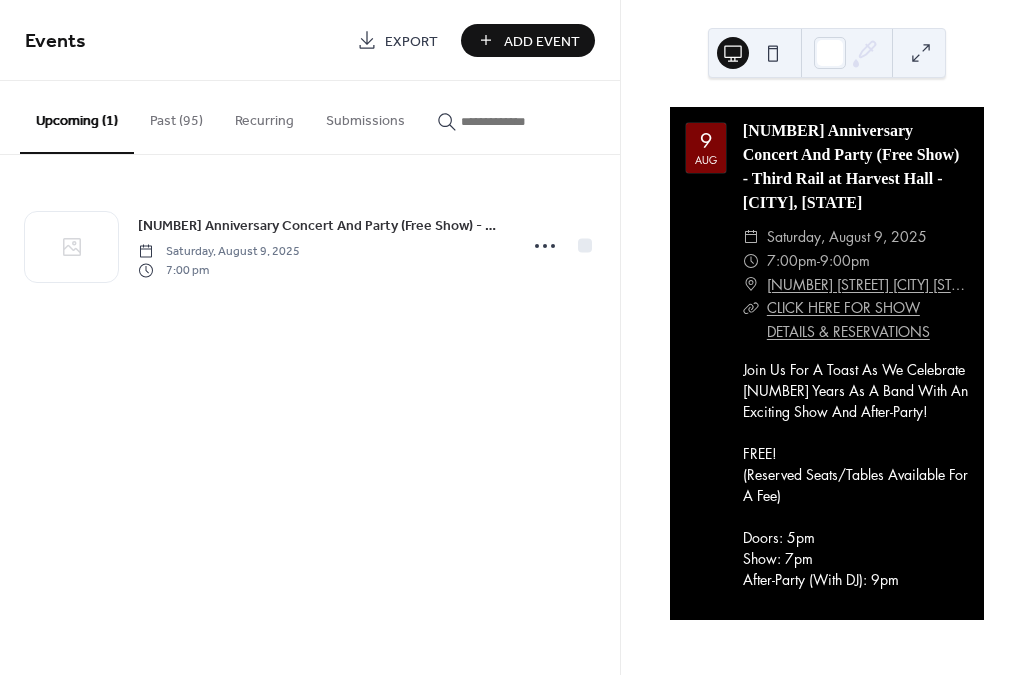 scroll, scrollTop: 0, scrollLeft: 0, axis: both 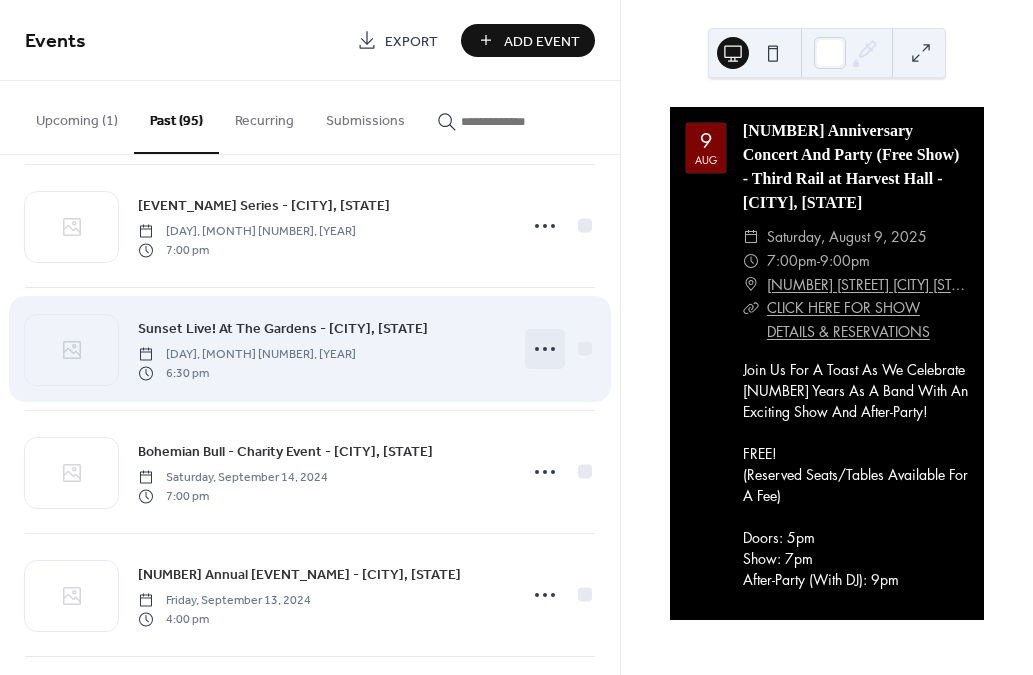 click 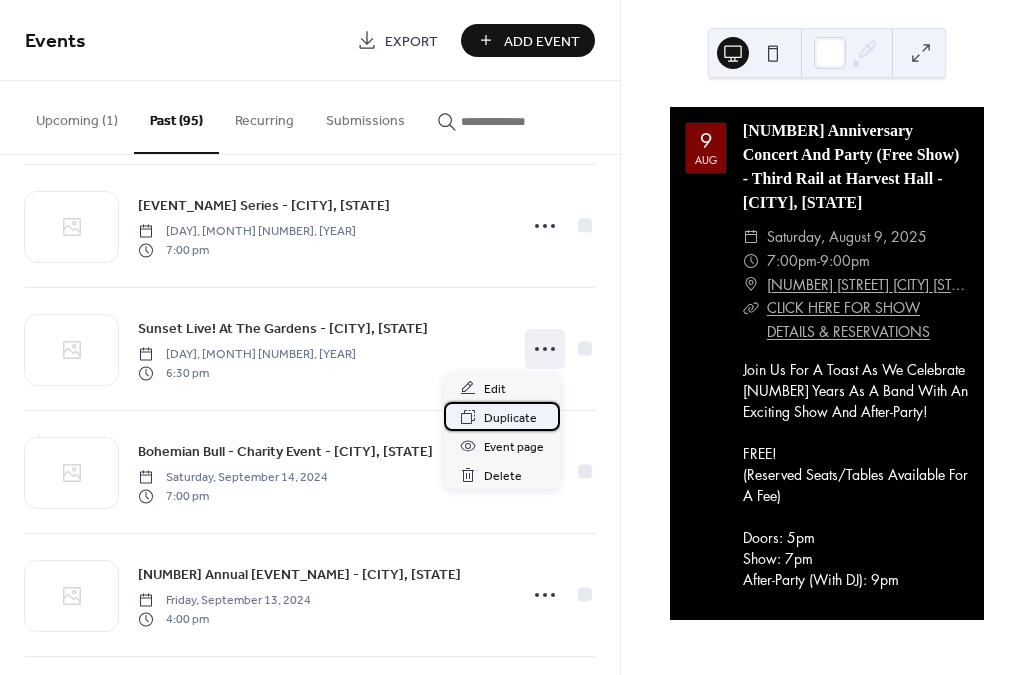 click on "Duplicate" at bounding box center (510, 418) 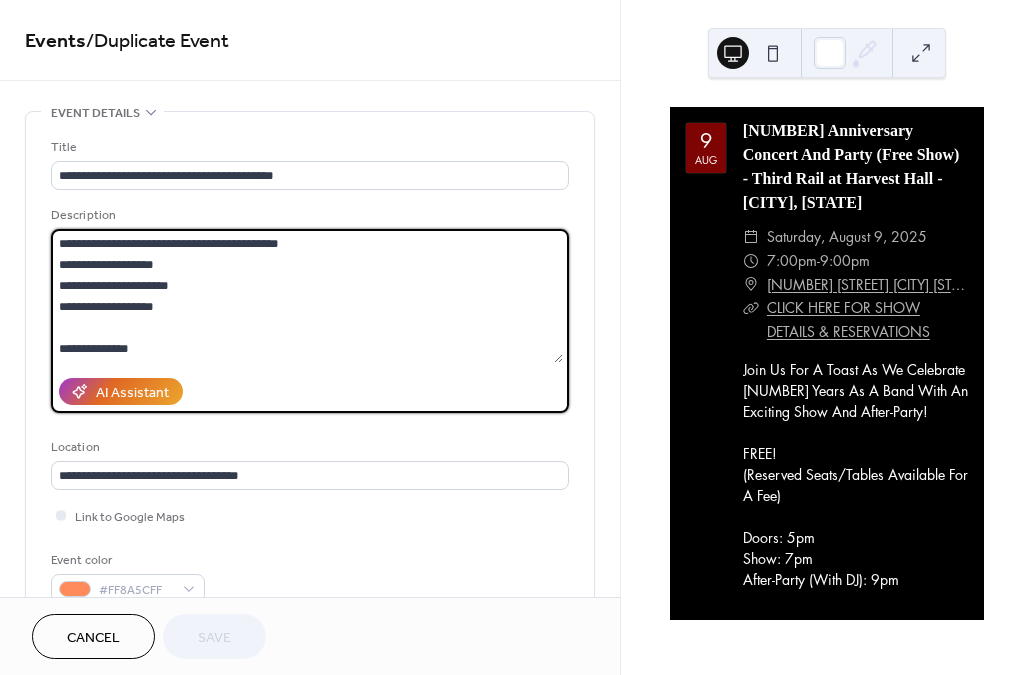 drag, startPoint x: 195, startPoint y: 265, endPoint x: 88, endPoint y: 264, distance: 107.00467 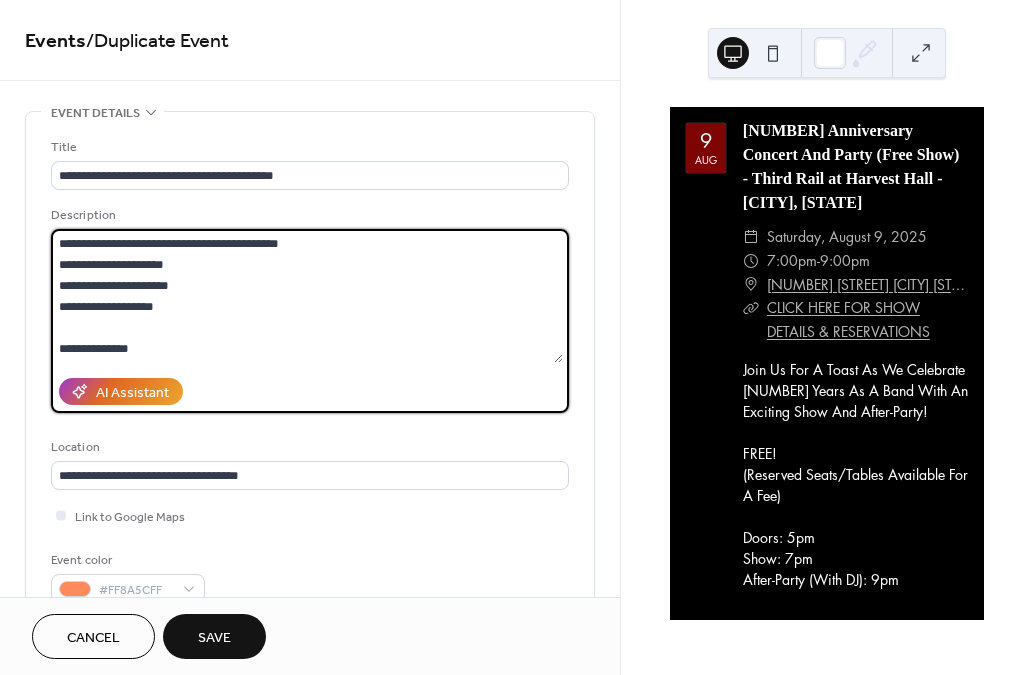 click on "**********" at bounding box center (307, 296) 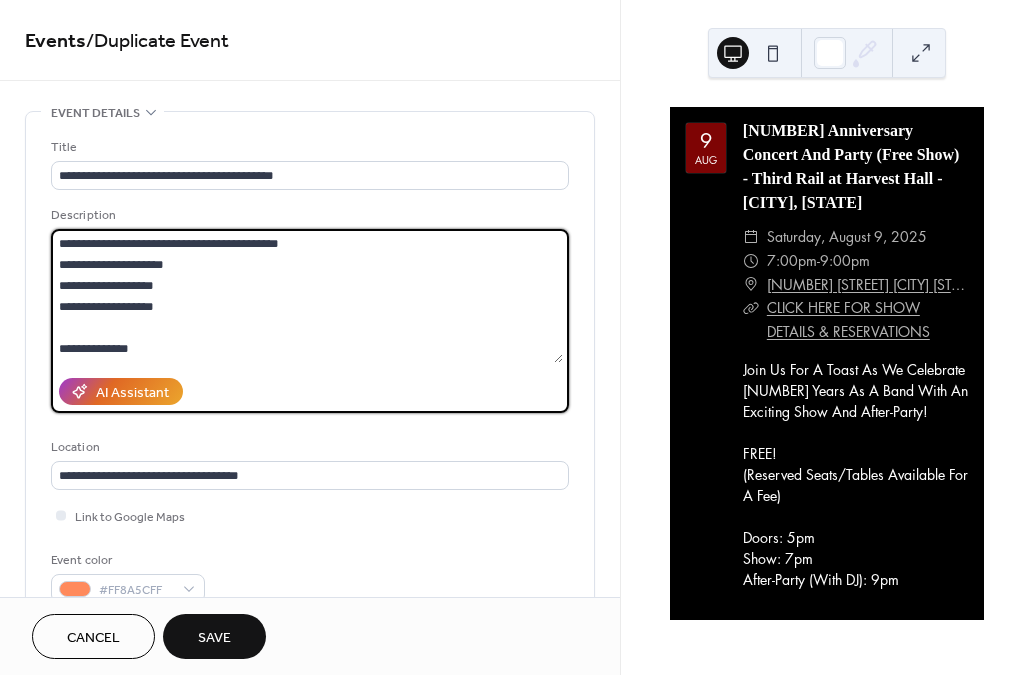 drag, startPoint x: 192, startPoint y: 306, endPoint x: 60, endPoint y: 309, distance: 132.03409 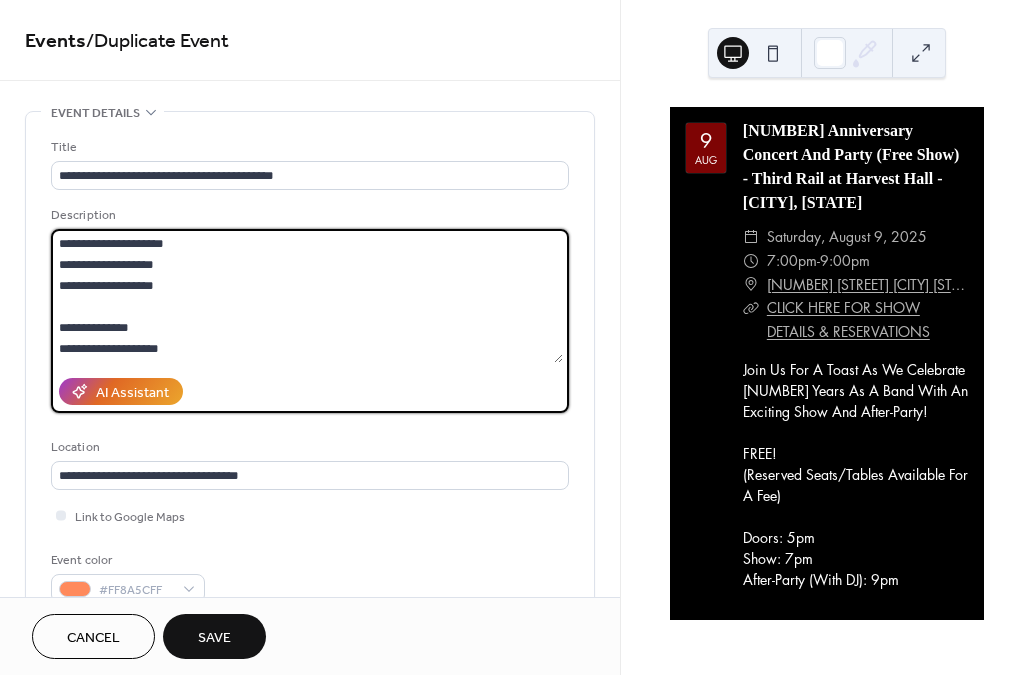 scroll, scrollTop: 21, scrollLeft: 0, axis: vertical 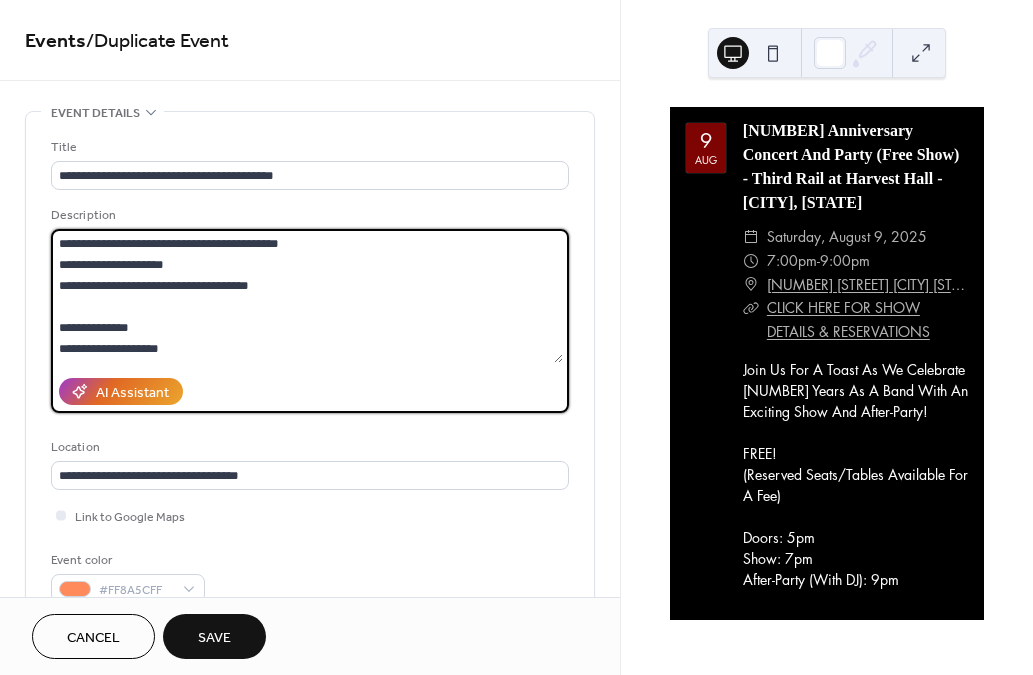 click on "**********" at bounding box center (307, 296) 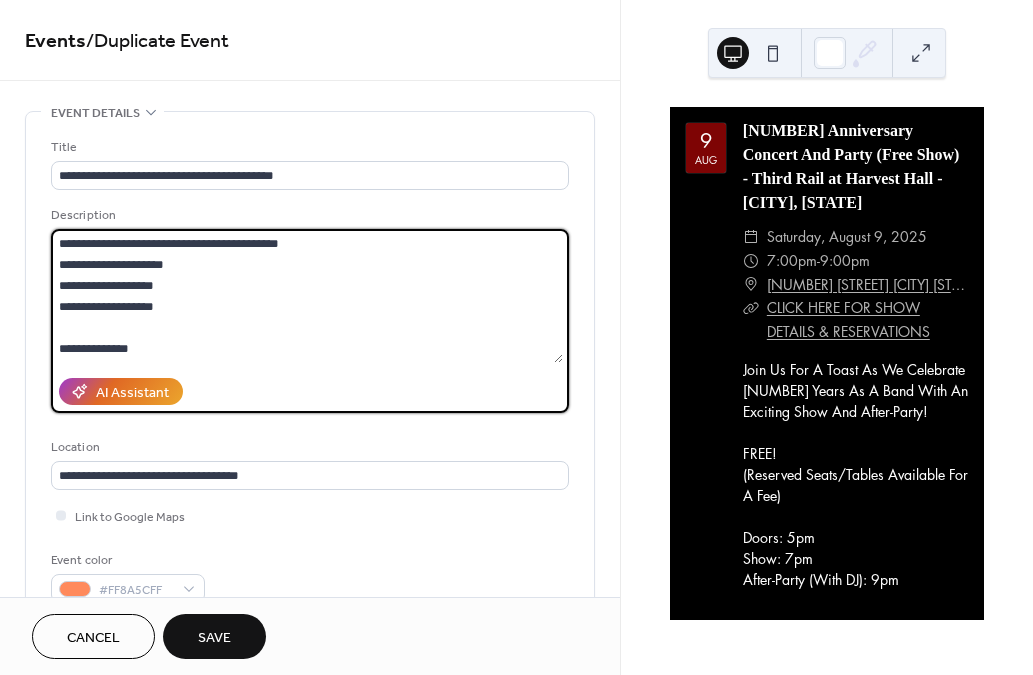 click on "**********" at bounding box center [307, 296] 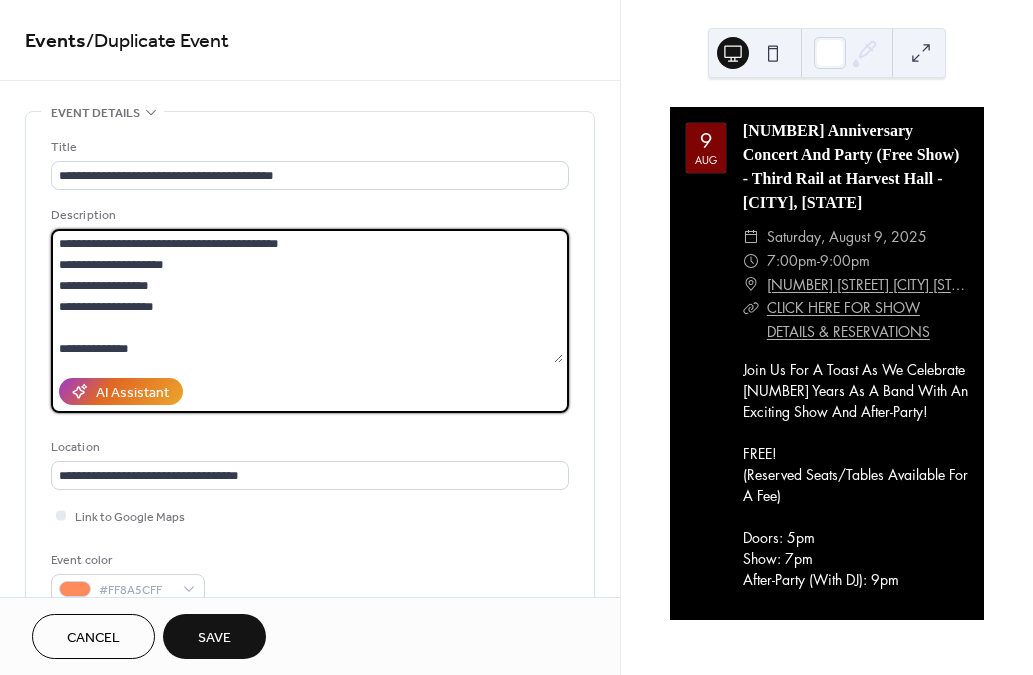 click on "**********" at bounding box center [307, 296] 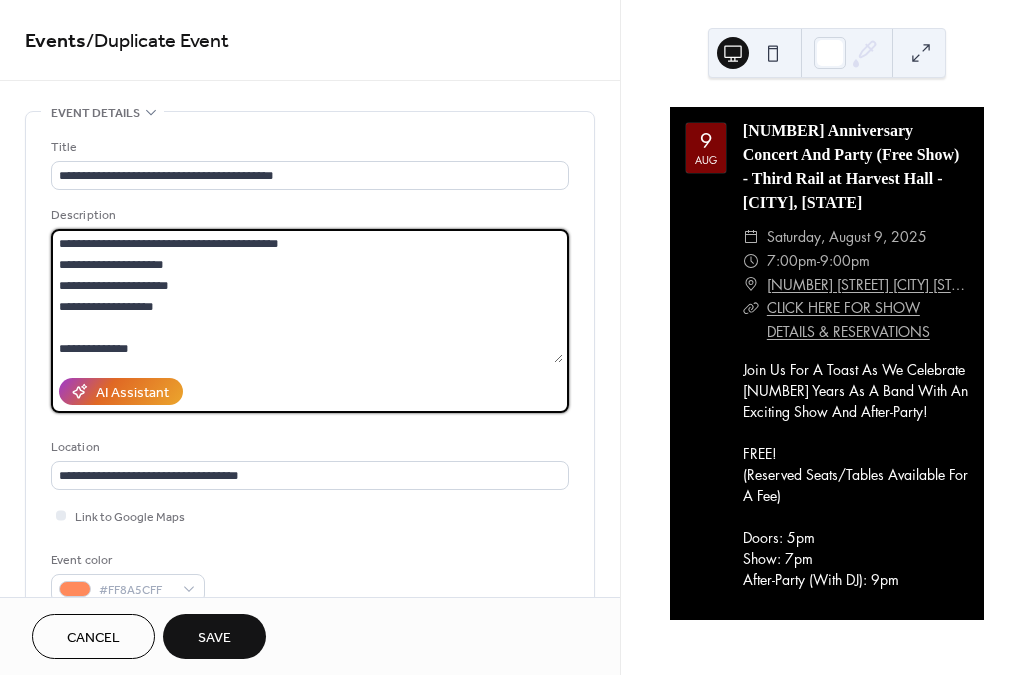 click on "**********" at bounding box center (307, 296) 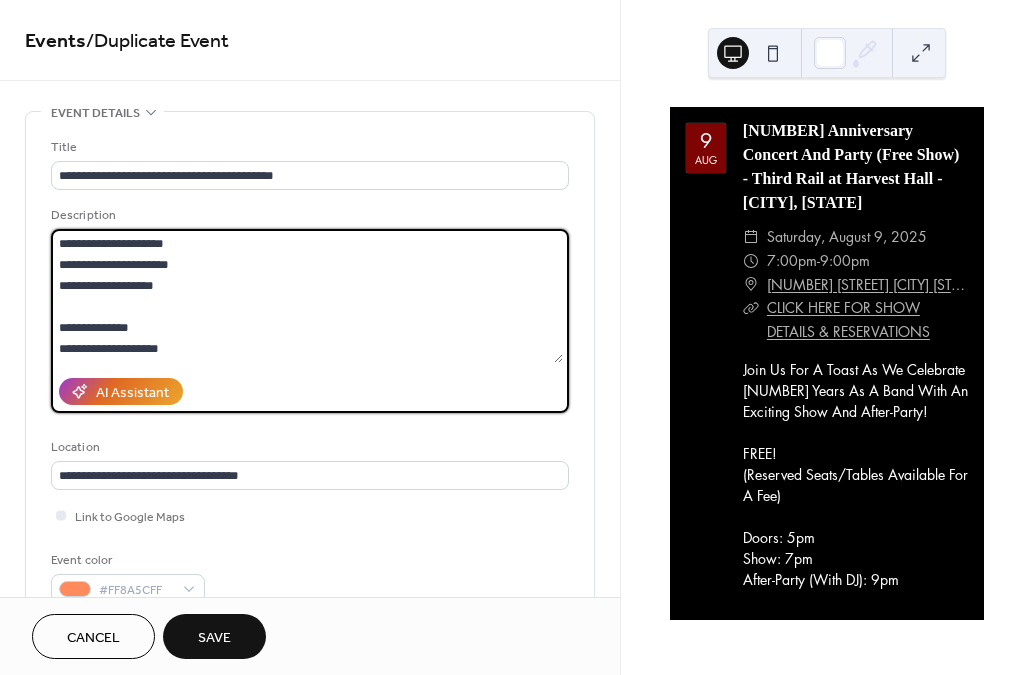 scroll, scrollTop: 21, scrollLeft: 0, axis: vertical 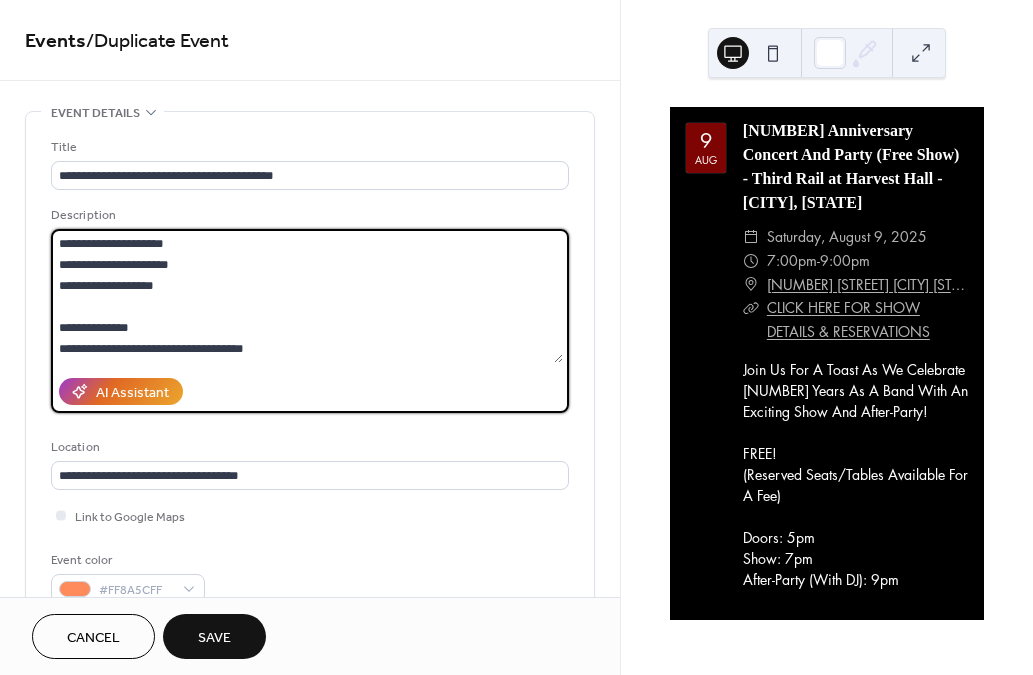 drag, startPoint x: 257, startPoint y: 345, endPoint x: 196, endPoint y: 348, distance: 61.073727 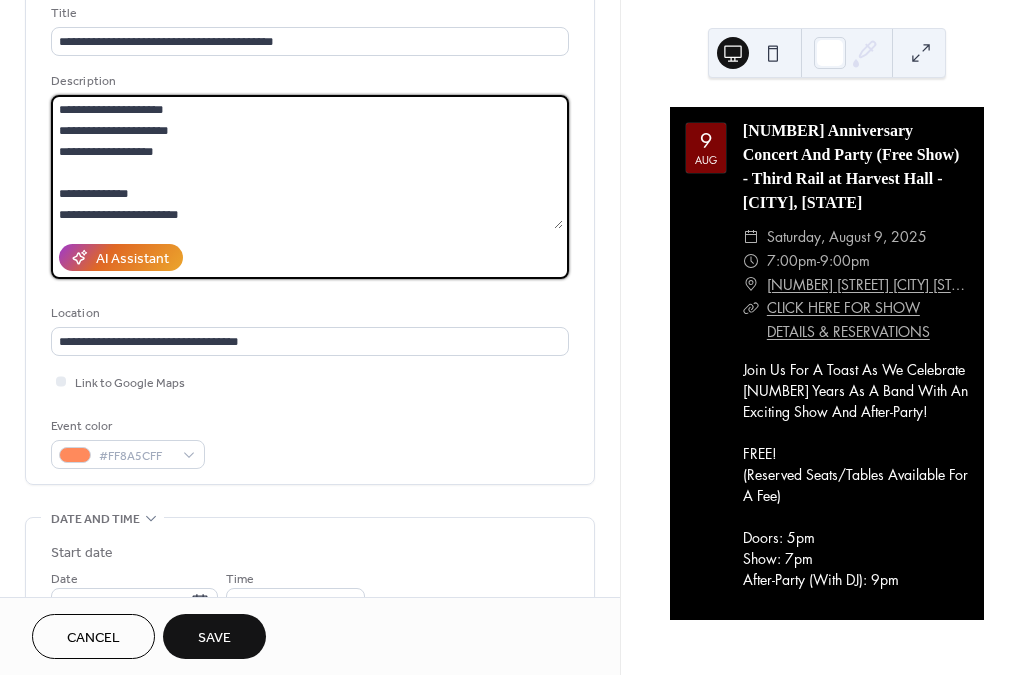 scroll, scrollTop: 157, scrollLeft: 0, axis: vertical 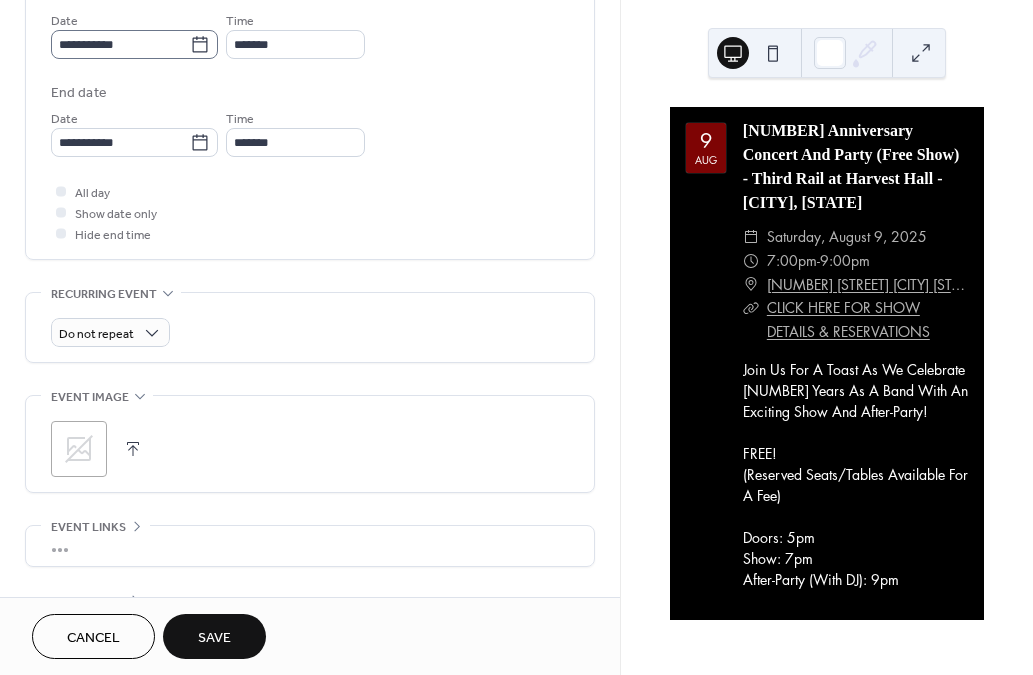 type on "**********" 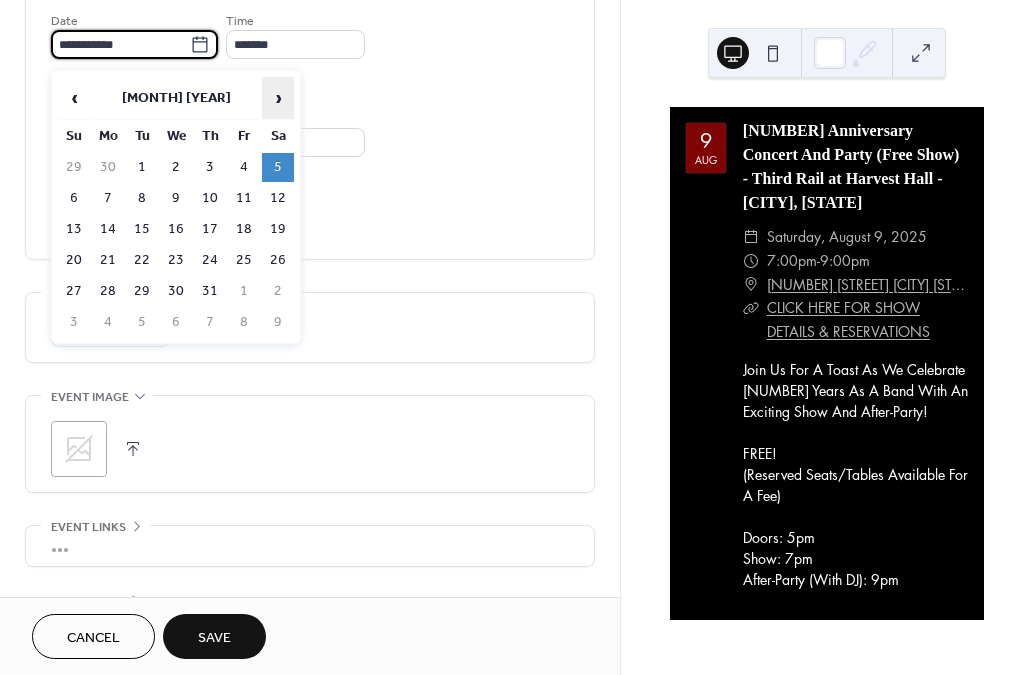 click on "›" at bounding box center (278, 98) 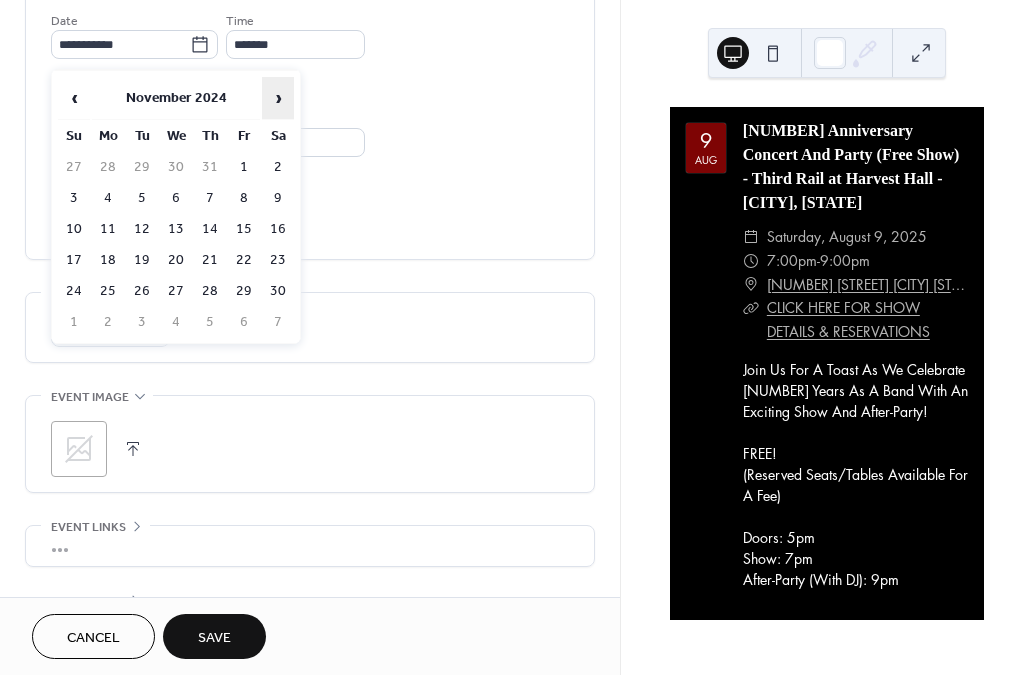 click on "›" at bounding box center [278, 98] 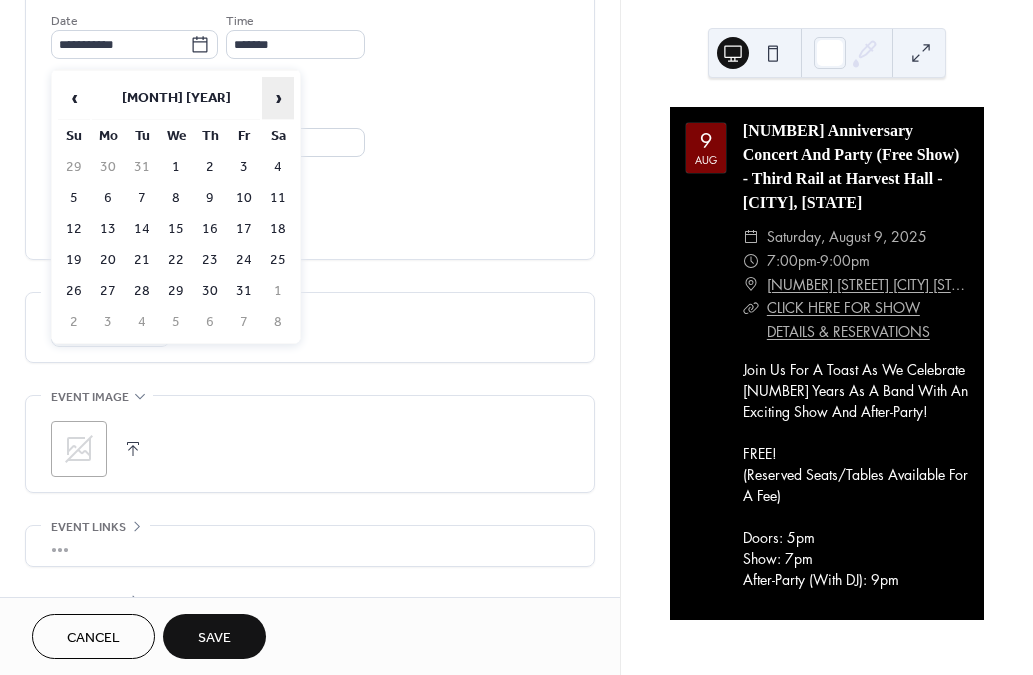 click on "›" at bounding box center (278, 98) 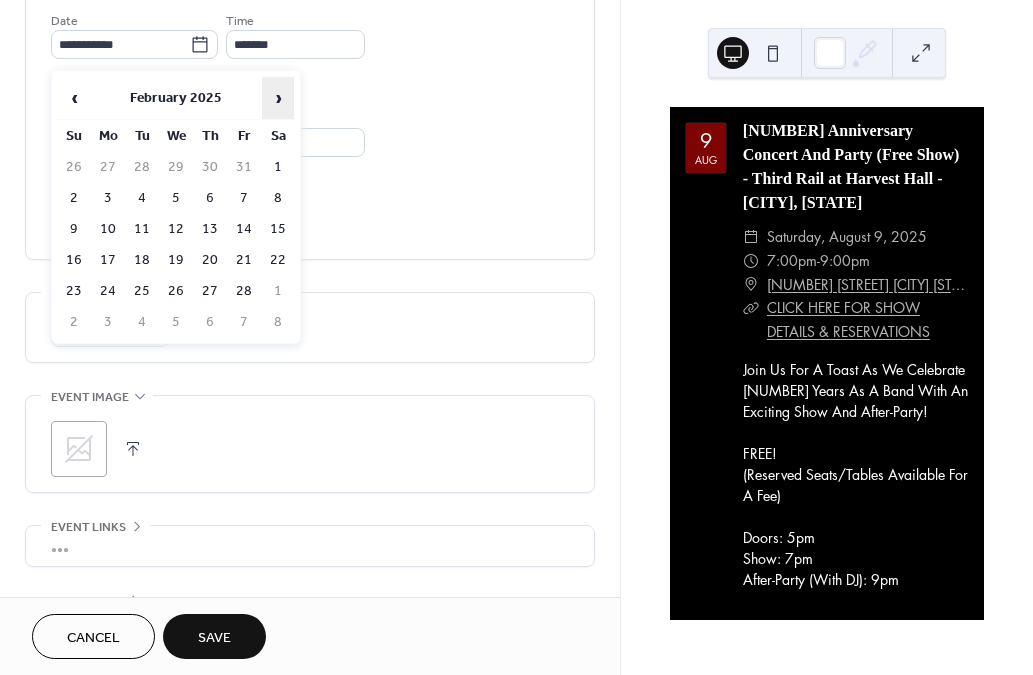 click on "›" at bounding box center [278, 98] 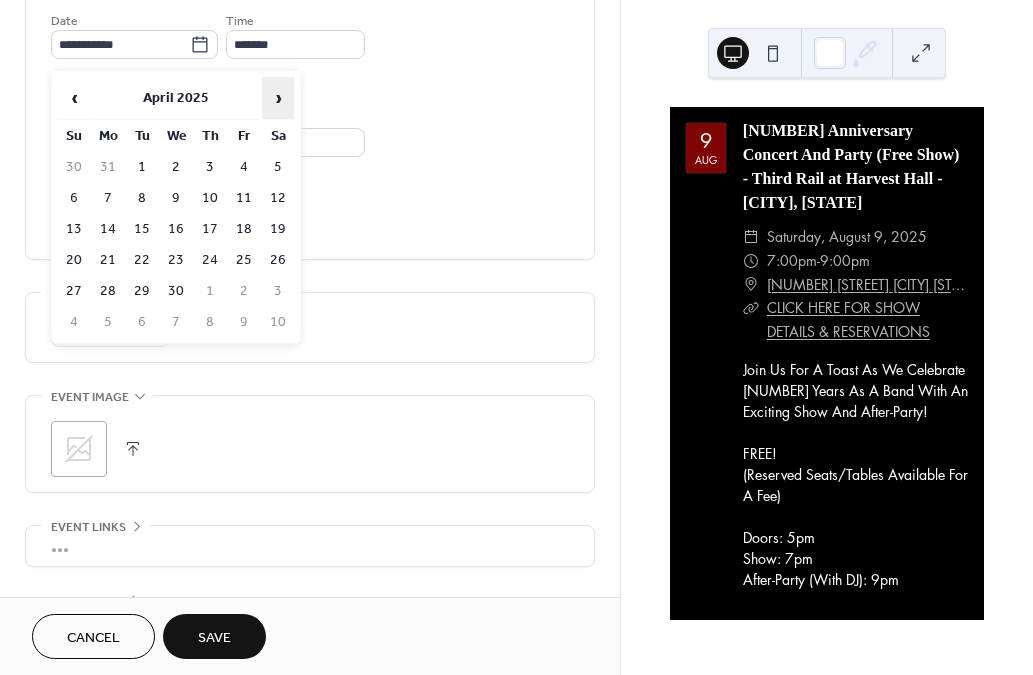 click on "›" at bounding box center (278, 98) 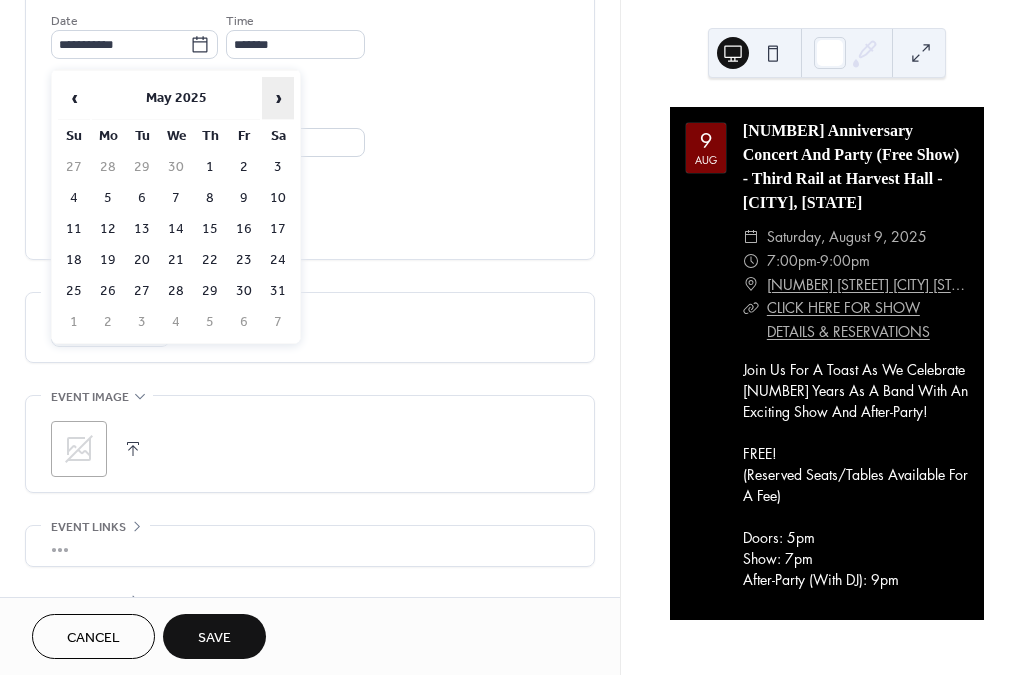click on "›" at bounding box center (278, 98) 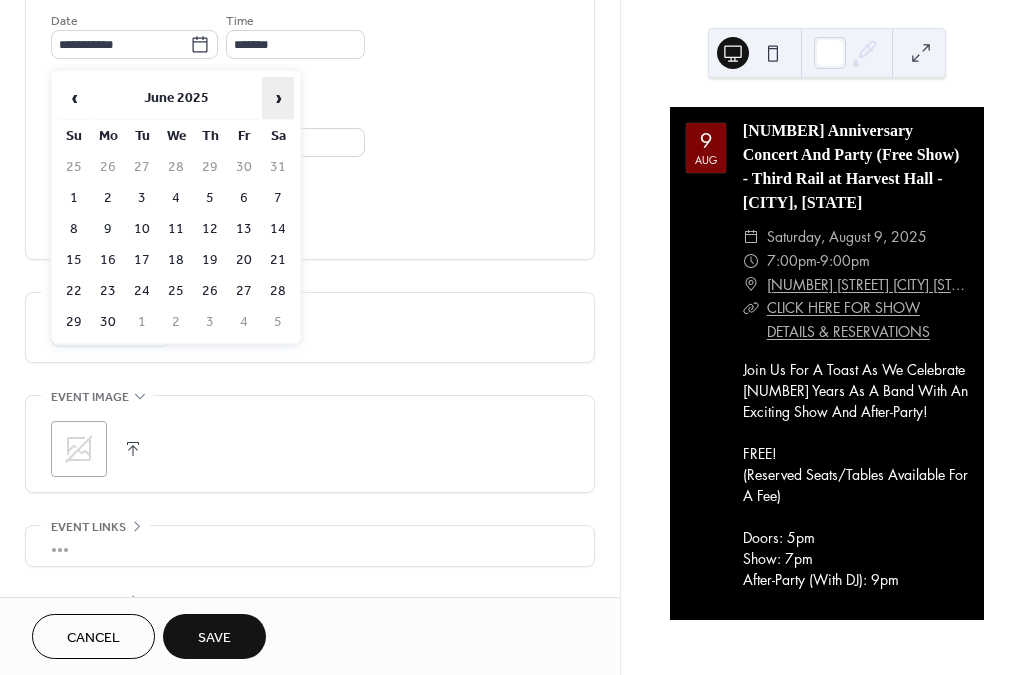 click on "›" at bounding box center (278, 98) 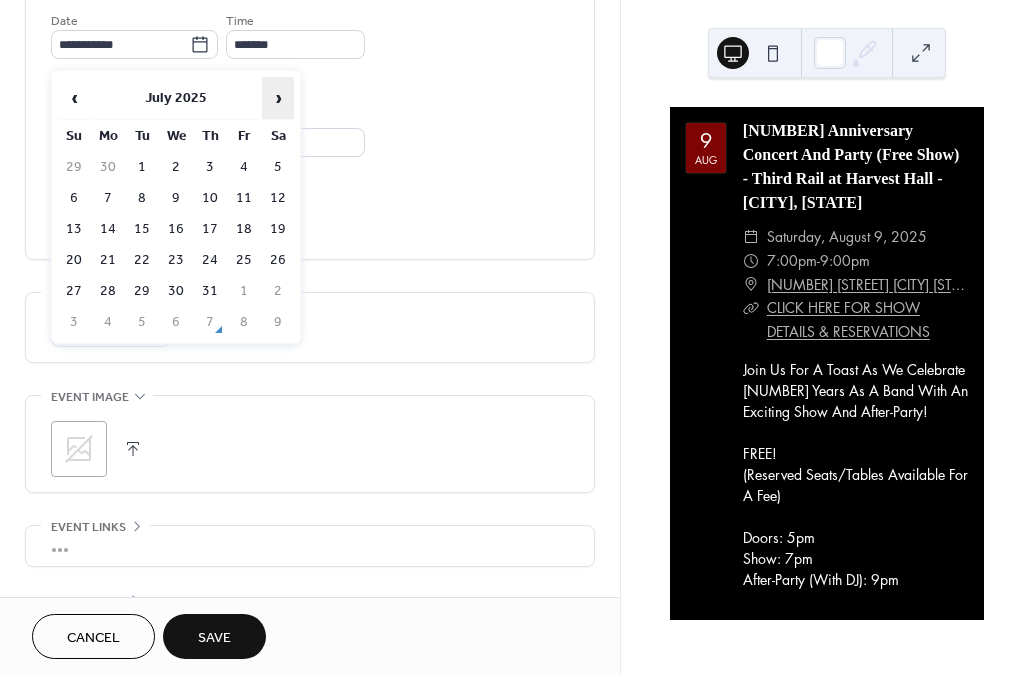 click on "›" at bounding box center (278, 98) 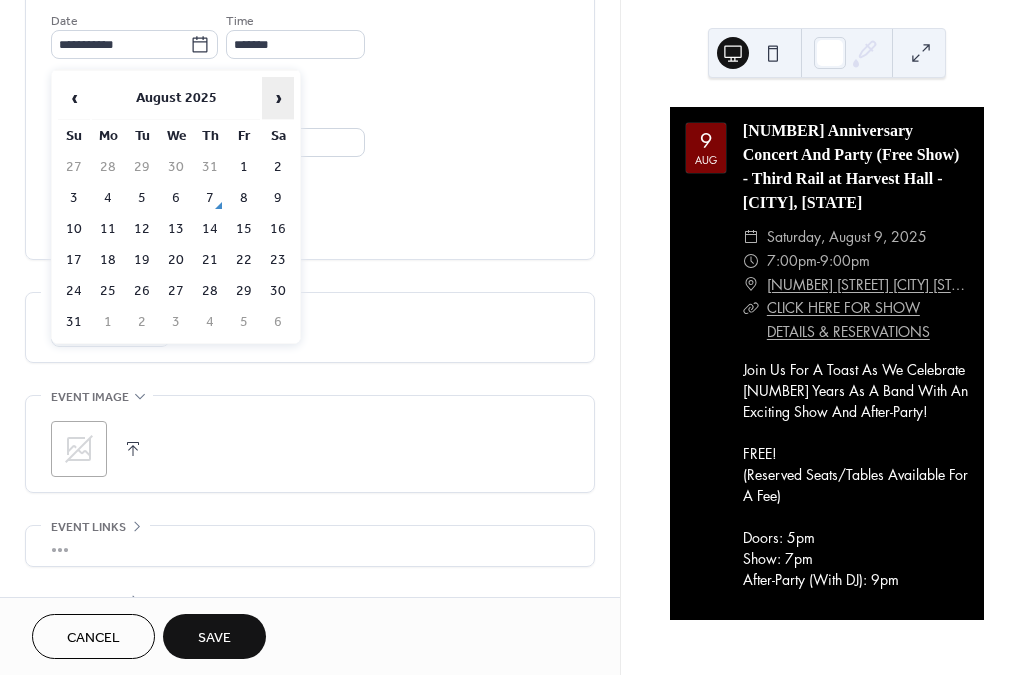 click on "›" at bounding box center (278, 98) 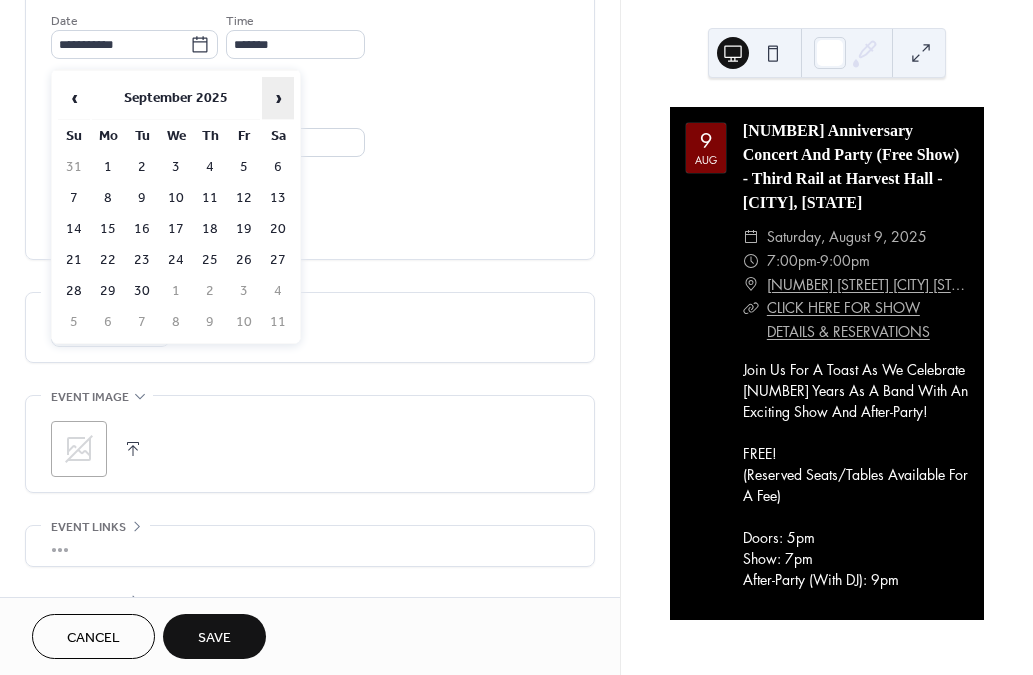 click on "›" at bounding box center [278, 98] 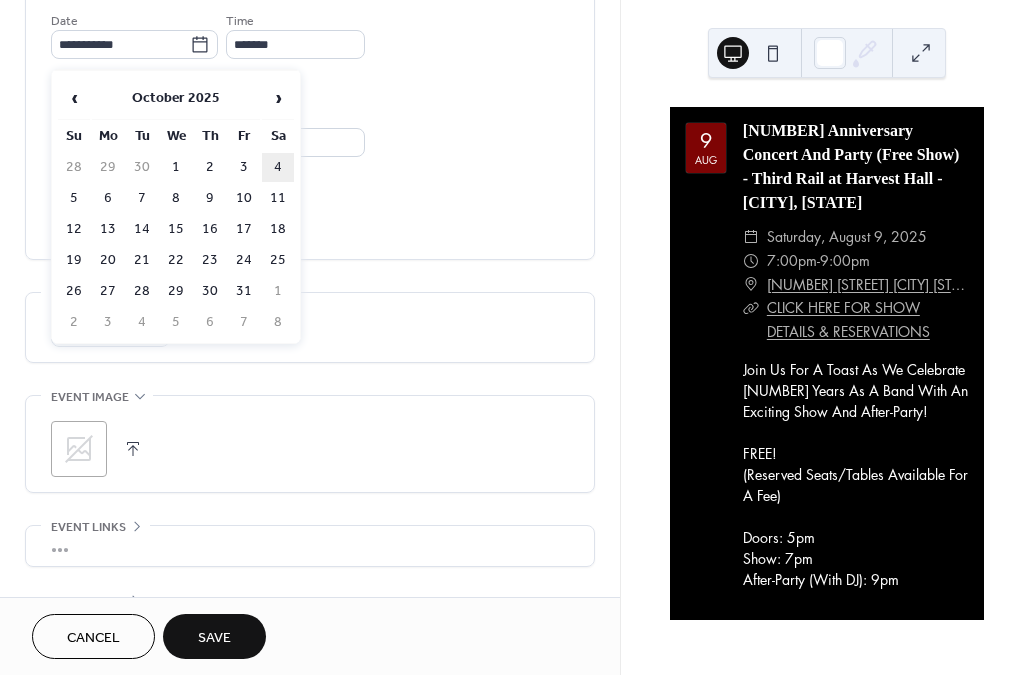 click on "4" at bounding box center [278, 167] 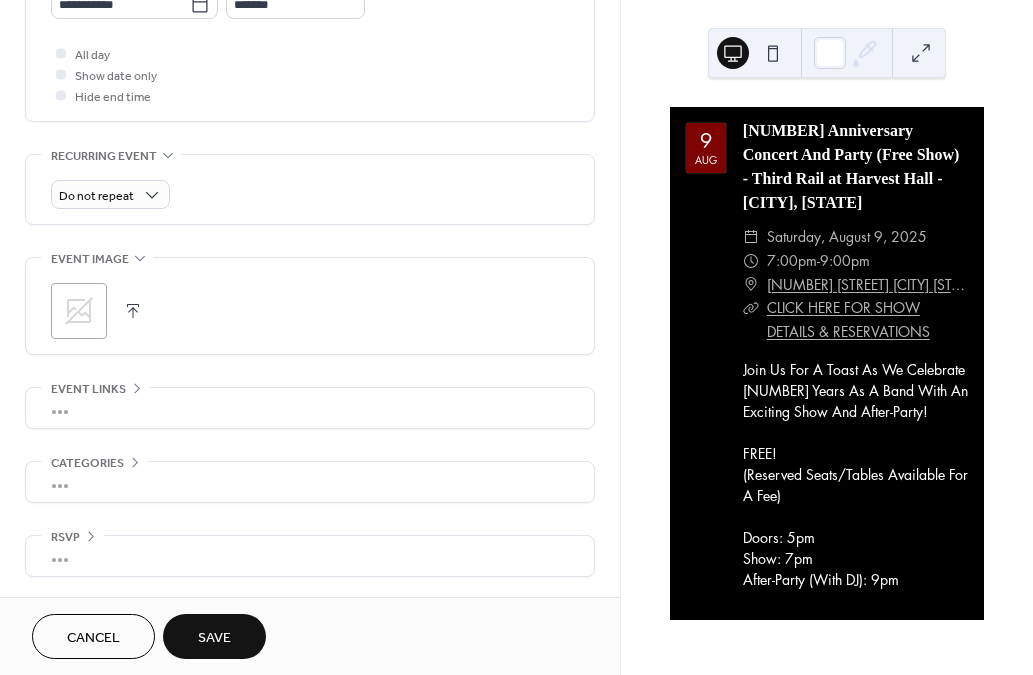 scroll, scrollTop: 838, scrollLeft: 0, axis: vertical 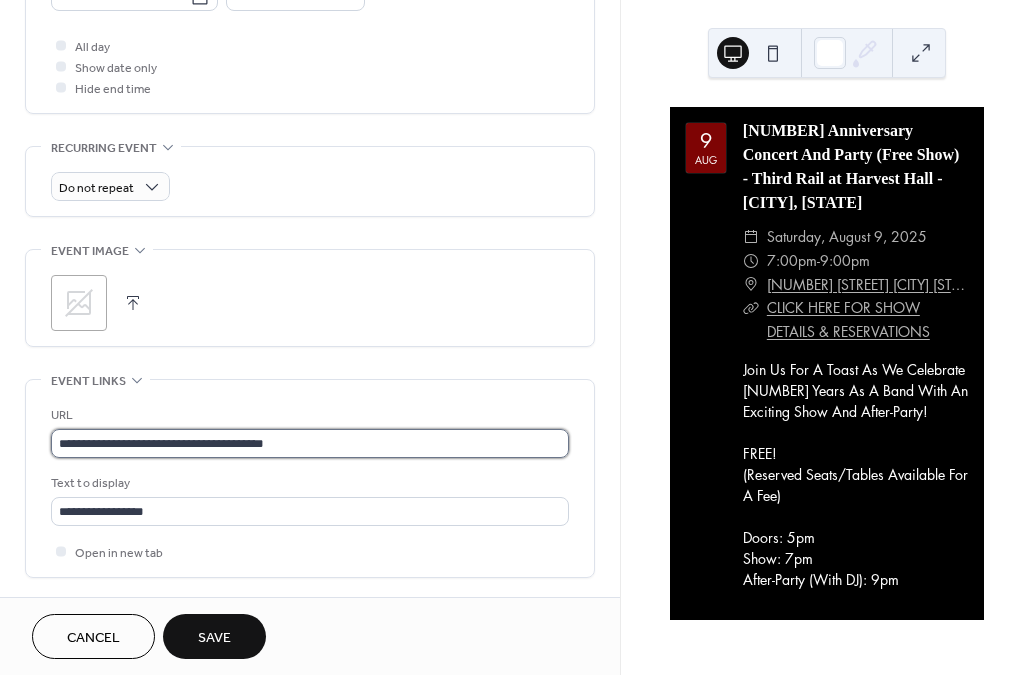 click on "**********" at bounding box center [310, 443] 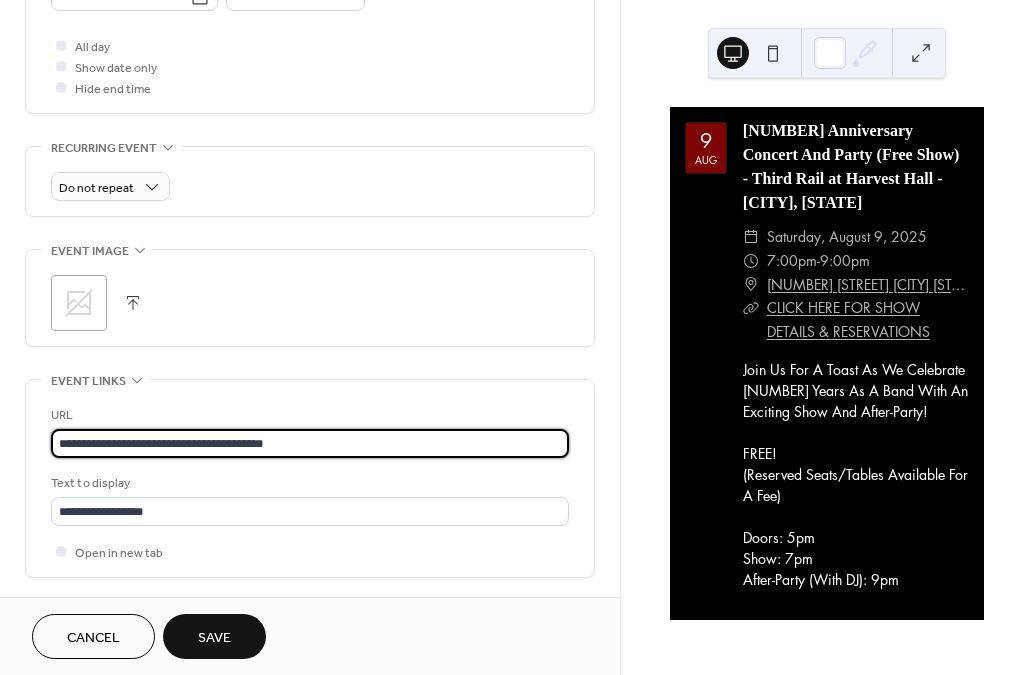 click on "**********" at bounding box center (310, 443) 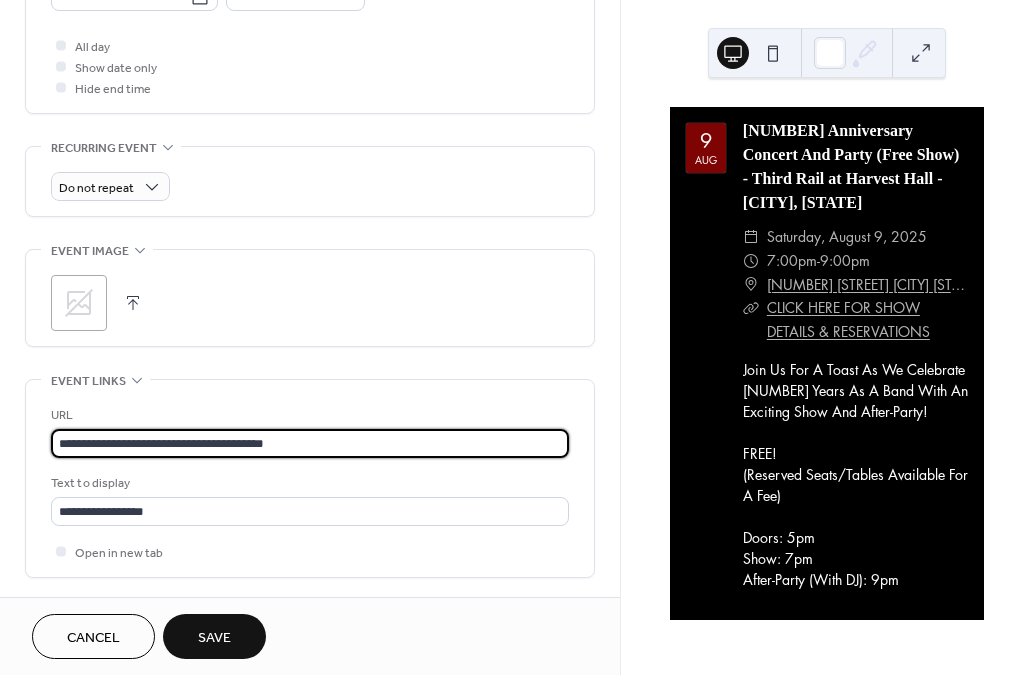 click on "**********" at bounding box center (310, 443) 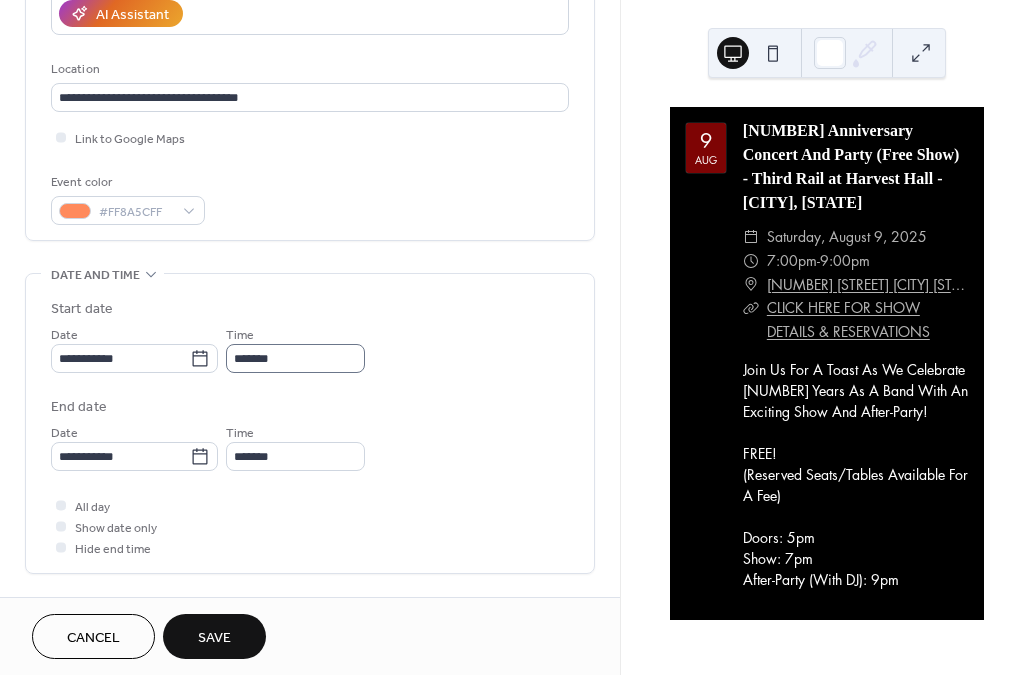 scroll, scrollTop: 347, scrollLeft: 0, axis: vertical 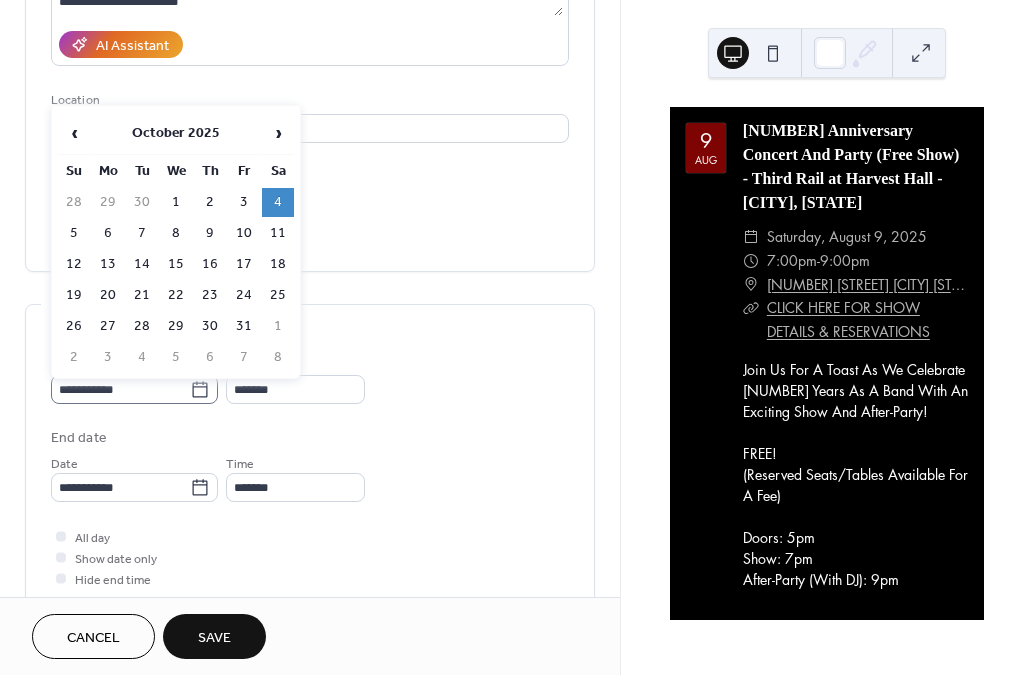 click 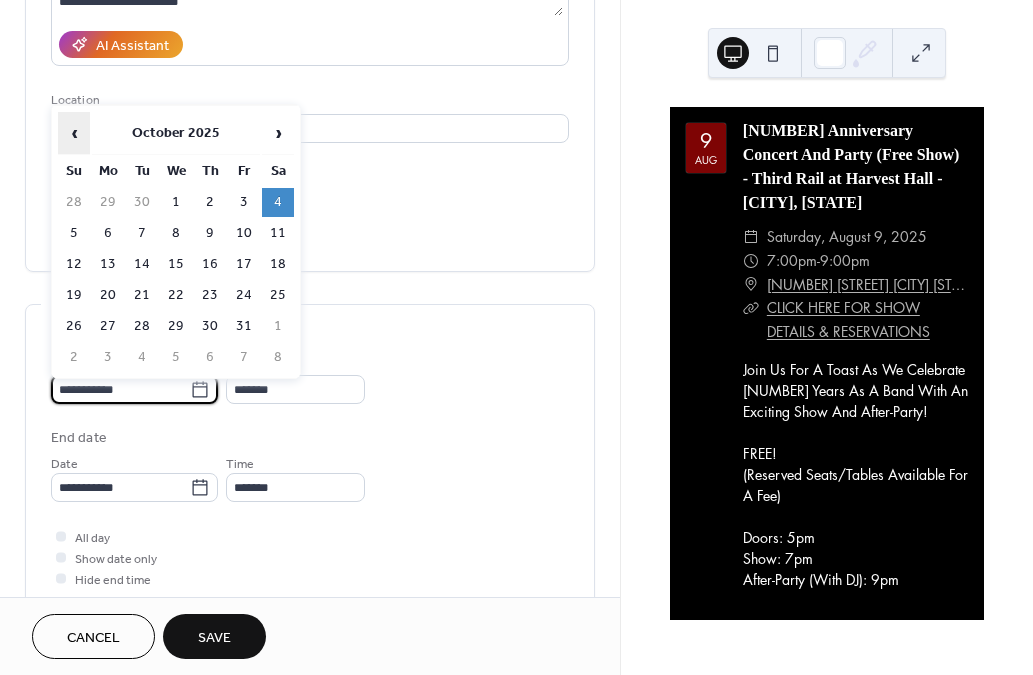click on "‹" at bounding box center [74, 133] 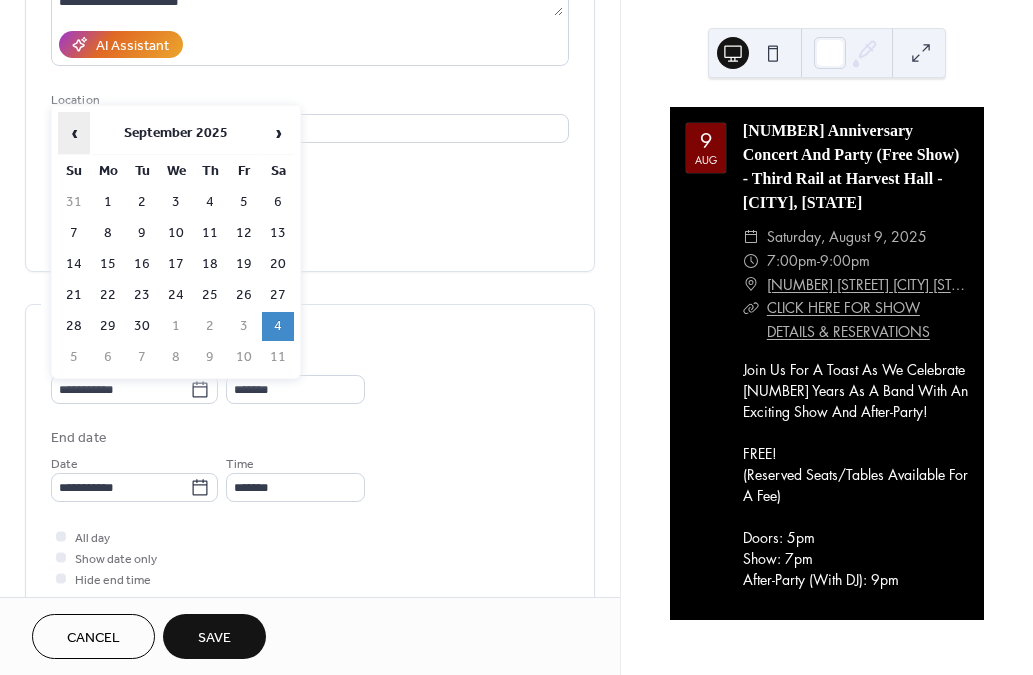 click on "‹" at bounding box center [74, 133] 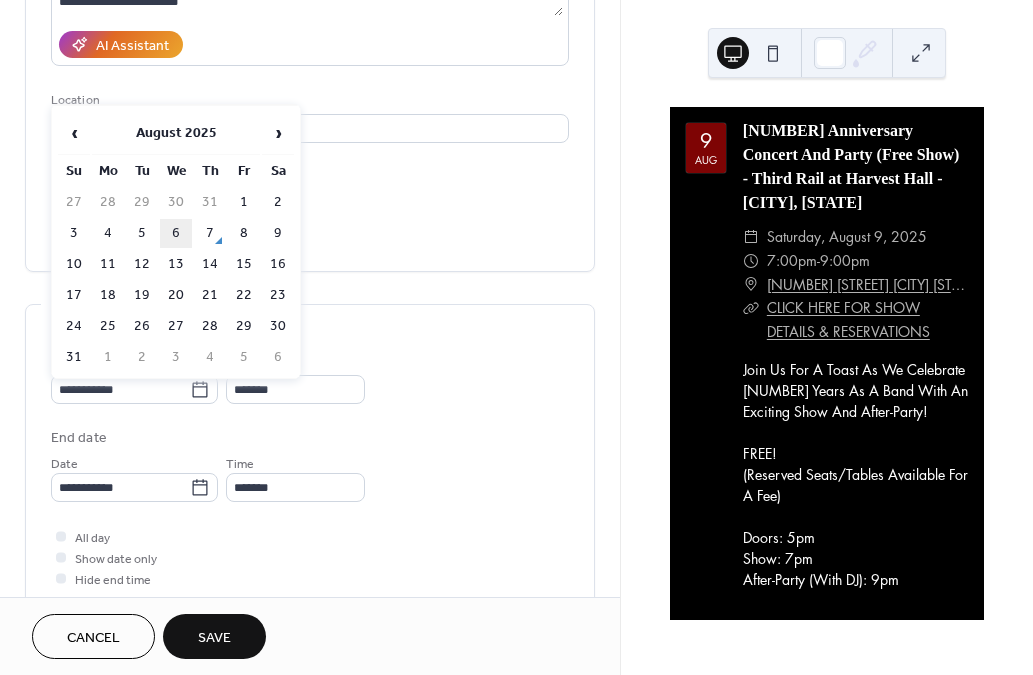 click on "6" at bounding box center (176, 233) 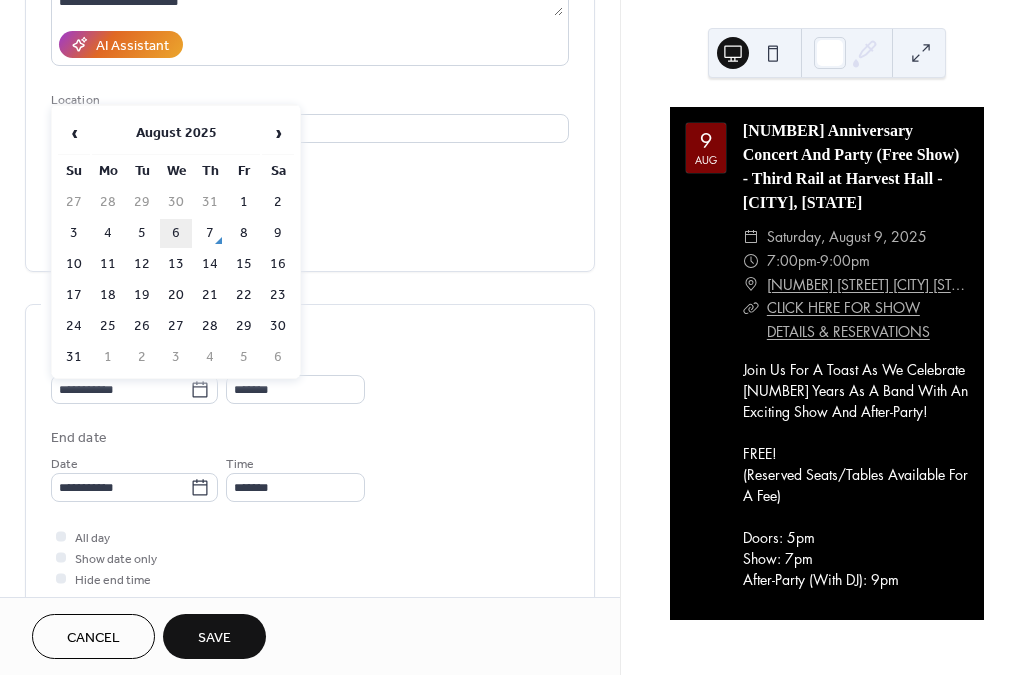 type on "**********" 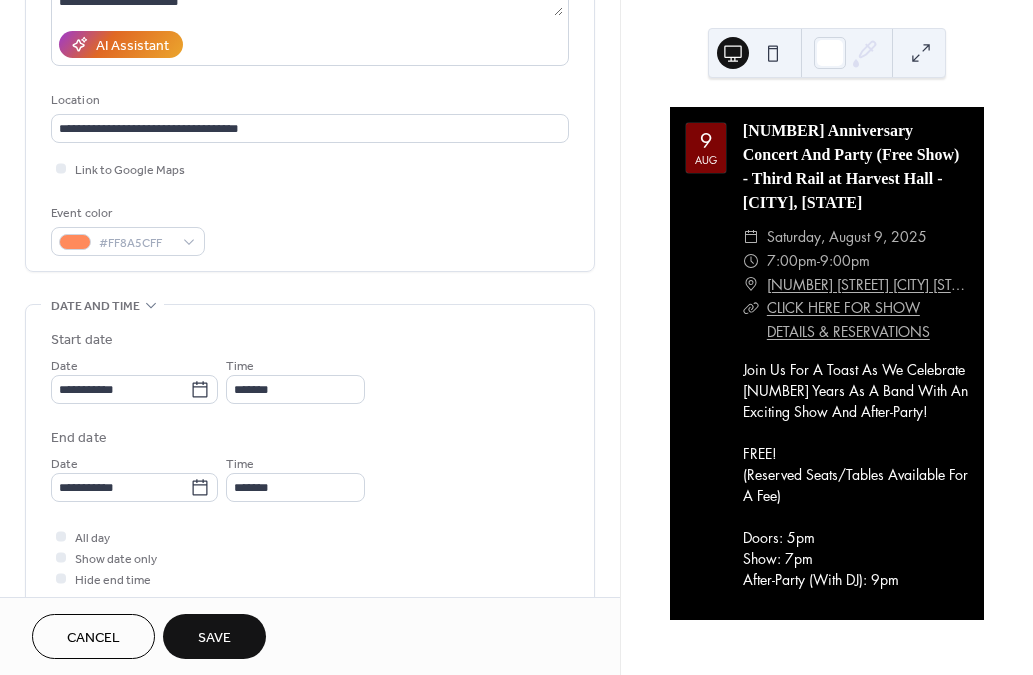 click on "Save" at bounding box center [214, 638] 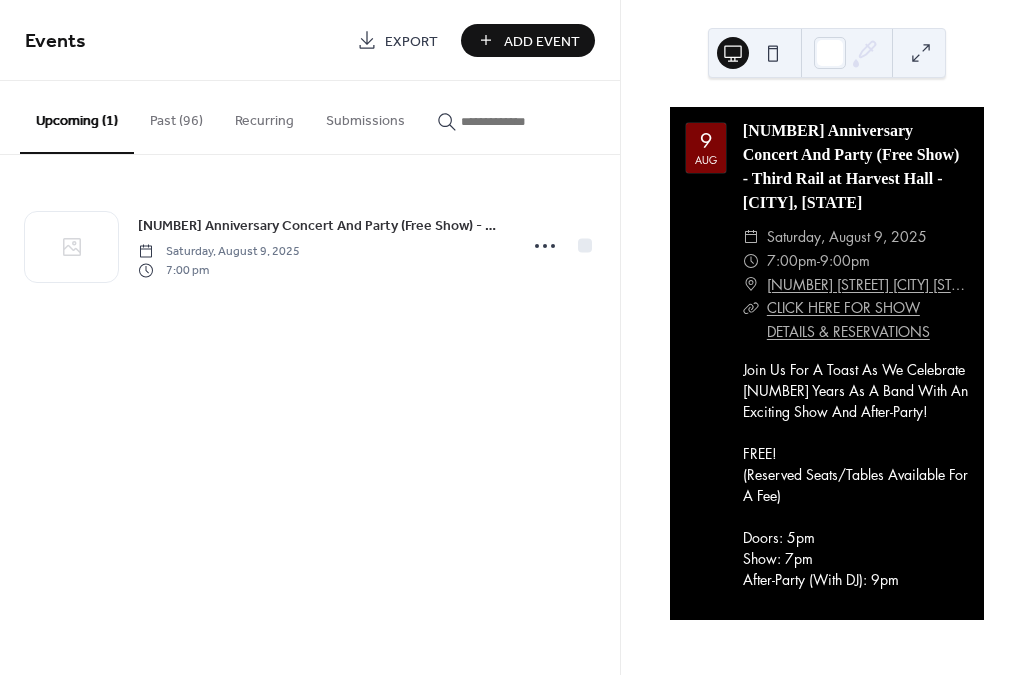 scroll, scrollTop: 19, scrollLeft: 0, axis: vertical 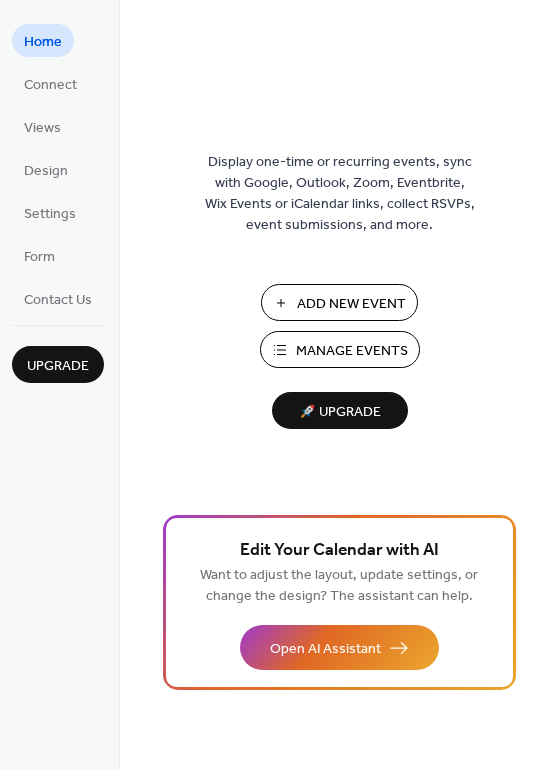 click on "Manage Events" at bounding box center [352, 351] 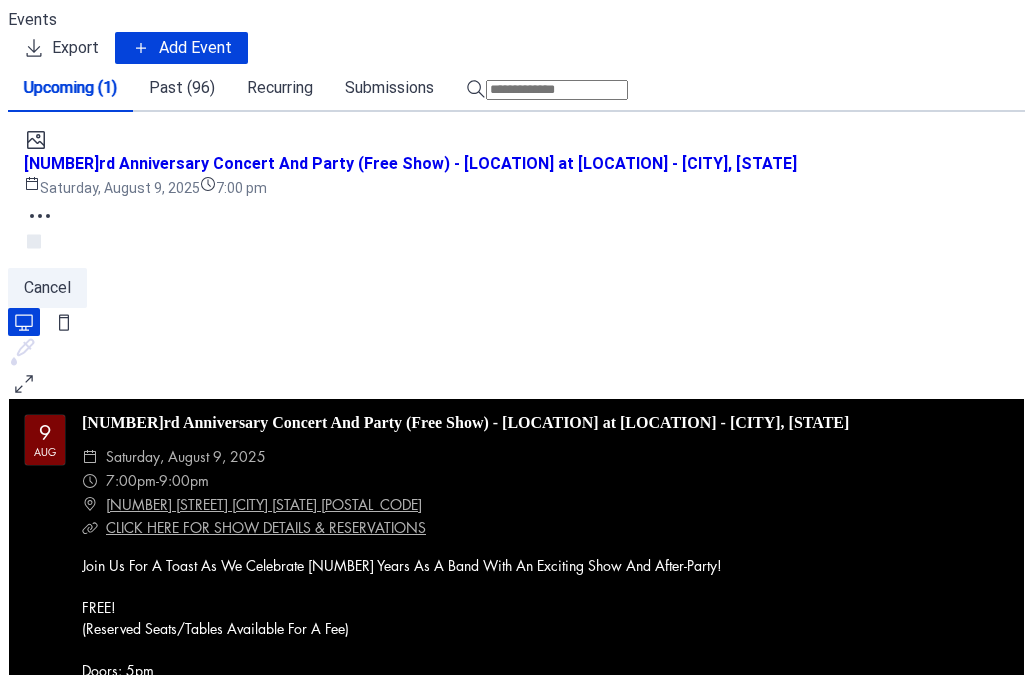 scroll, scrollTop: 0, scrollLeft: 0, axis: both 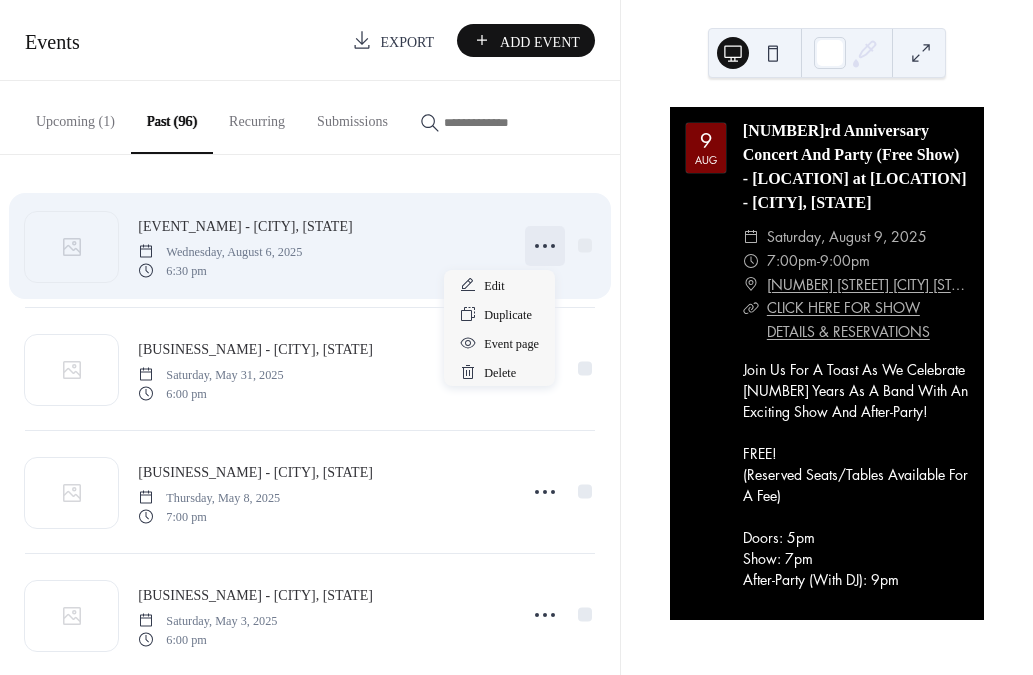 click 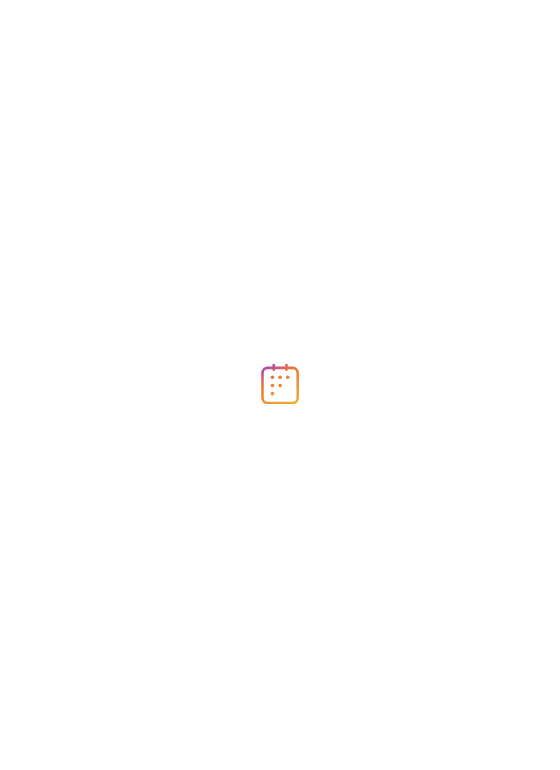 scroll, scrollTop: 0, scrollLeft: 0, axis: both 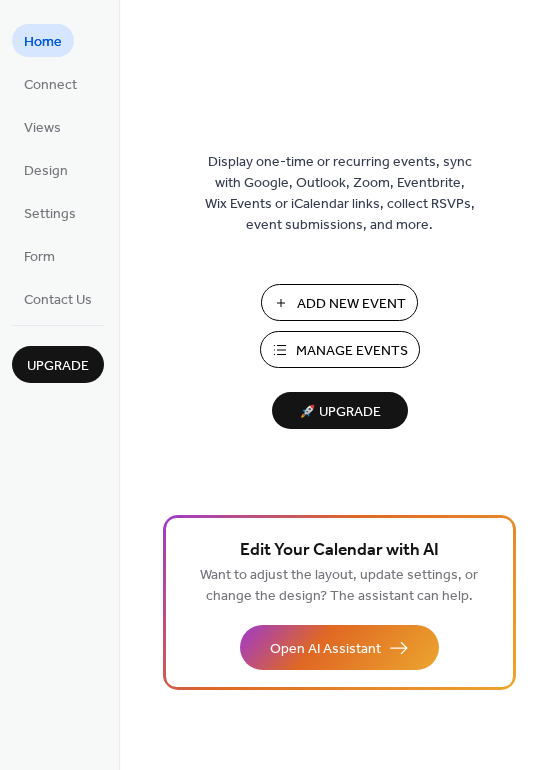 click on "Display one-time or recurring events, sync with Google, Outlook, Zoom, Eventbrite, Wix Events or iCalendar links, collect RSVPs, event submissions, and more. Add New Event Manage Events 🚀 Upgrade" at bounding box center (339, 417) 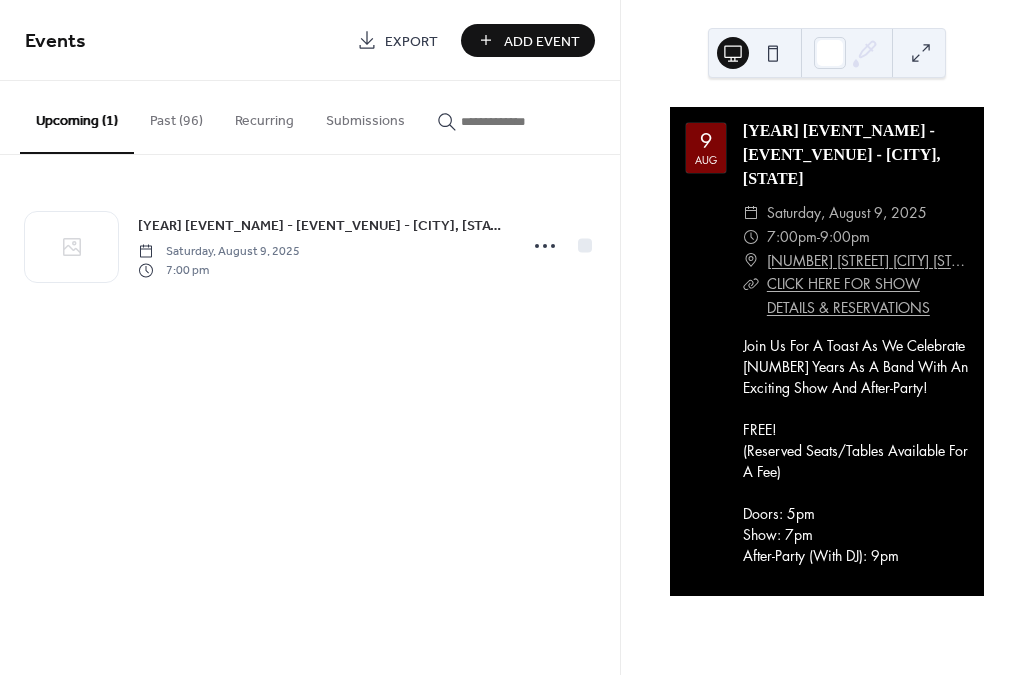 scroll, scrollTop: 0, scrollLeft: 0, axis: both 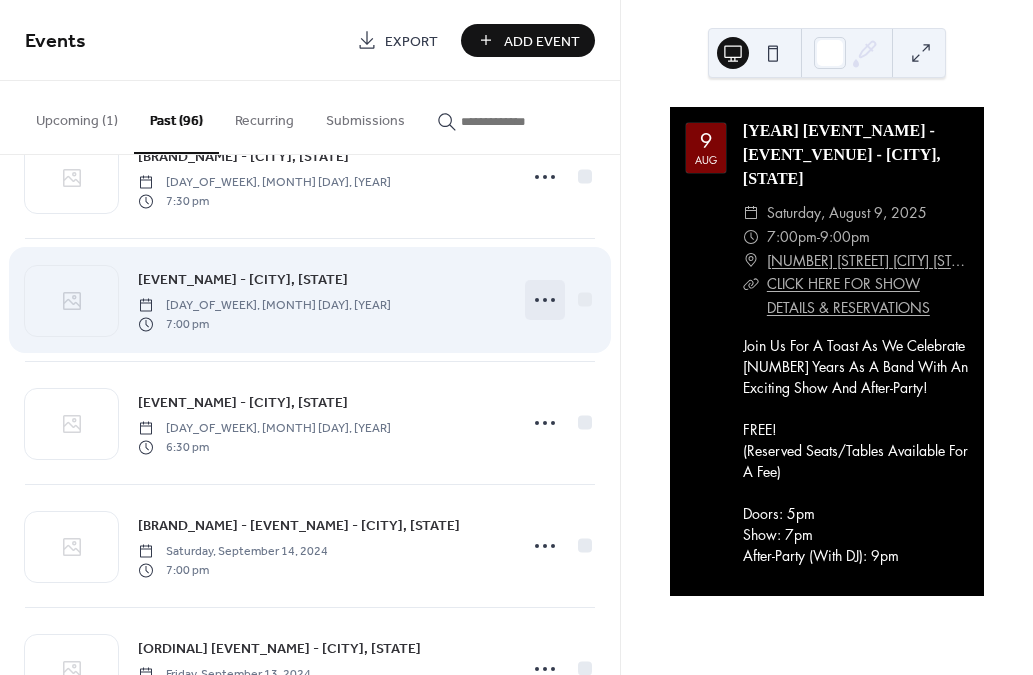 click 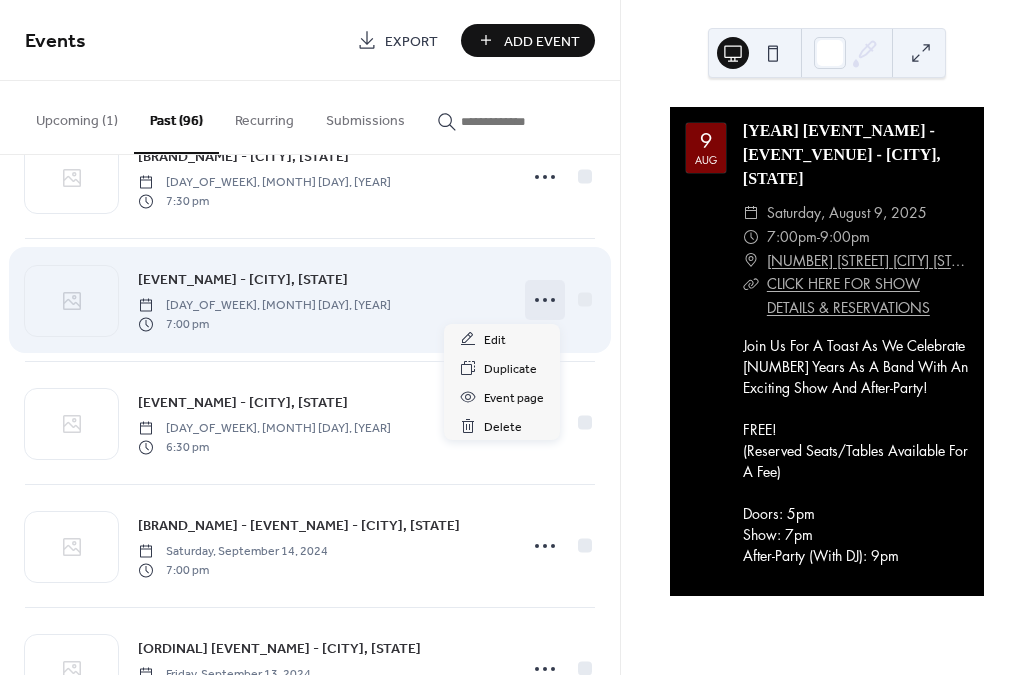 click 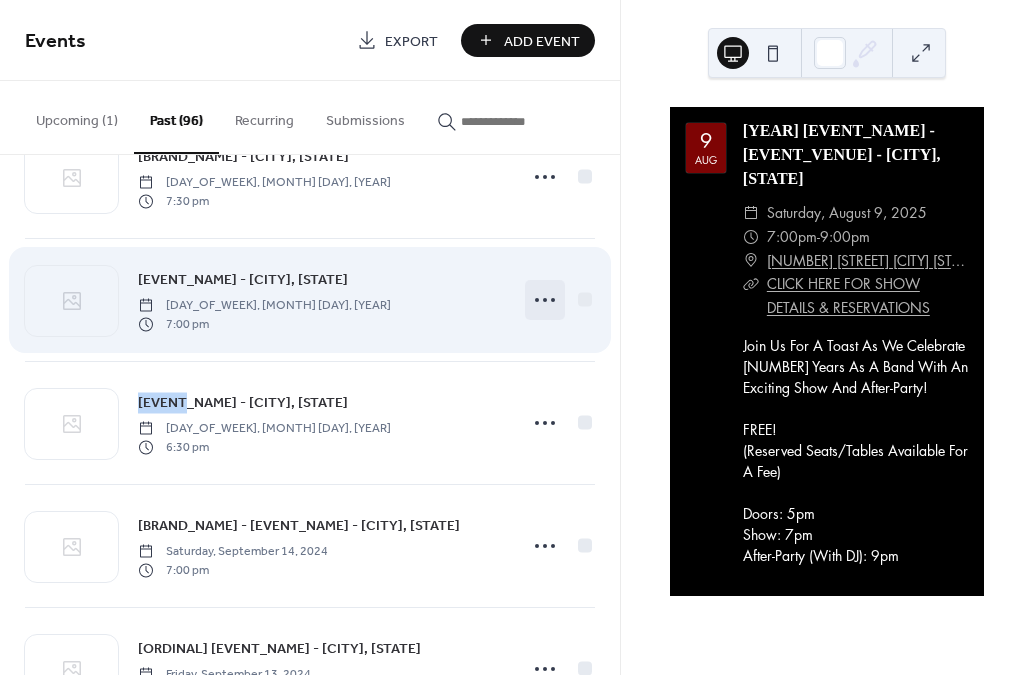 click 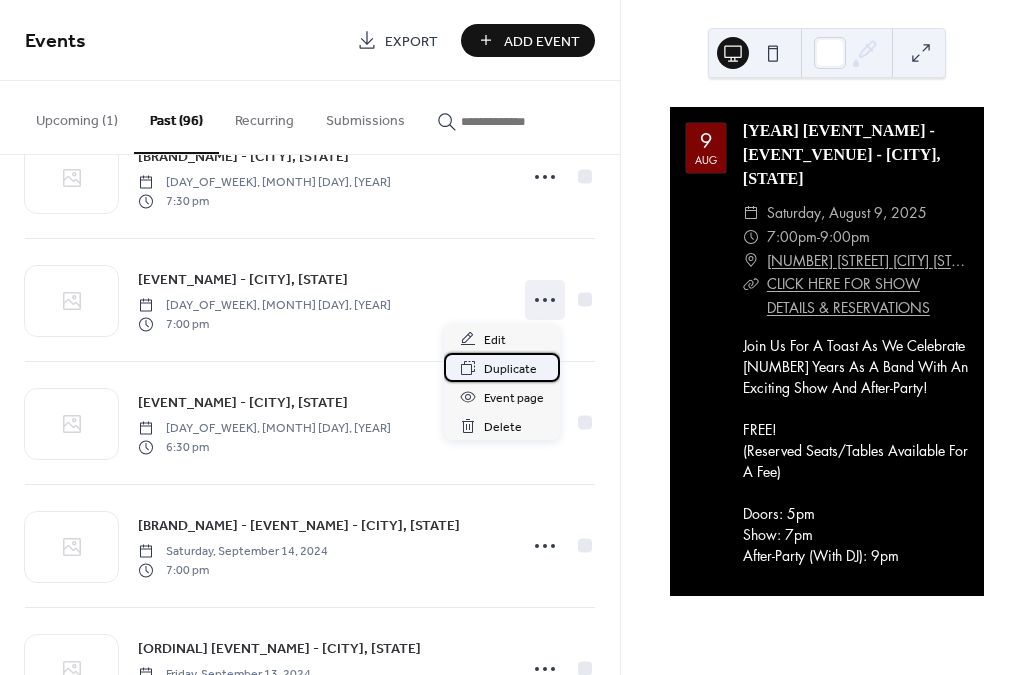 click on "Duplicate" at bounding box center (510, 369) 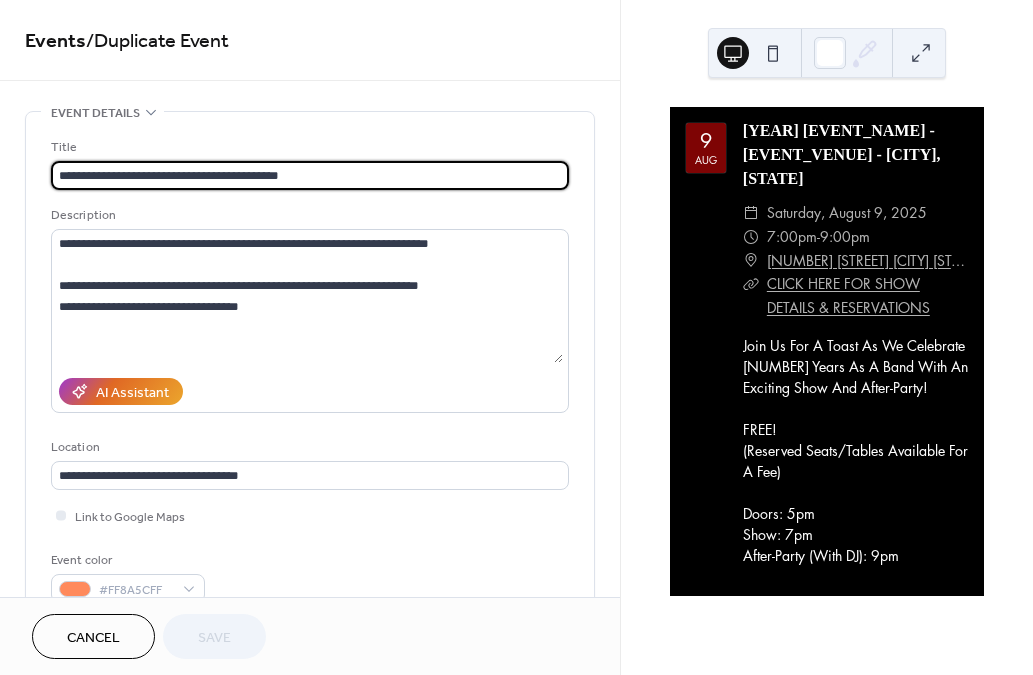 drag, startPoint x: 231, startPoint y: 175, endPoint x: 3, endPoint y: 147, distance: 229.71286 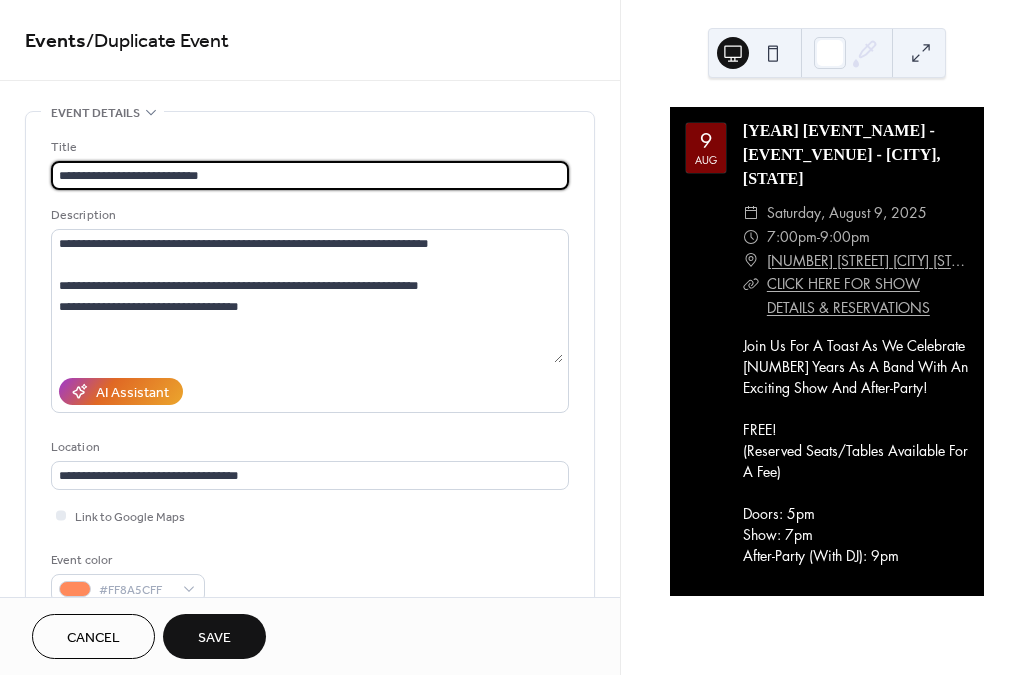 click on "**********" at bounding box center (310, 175) 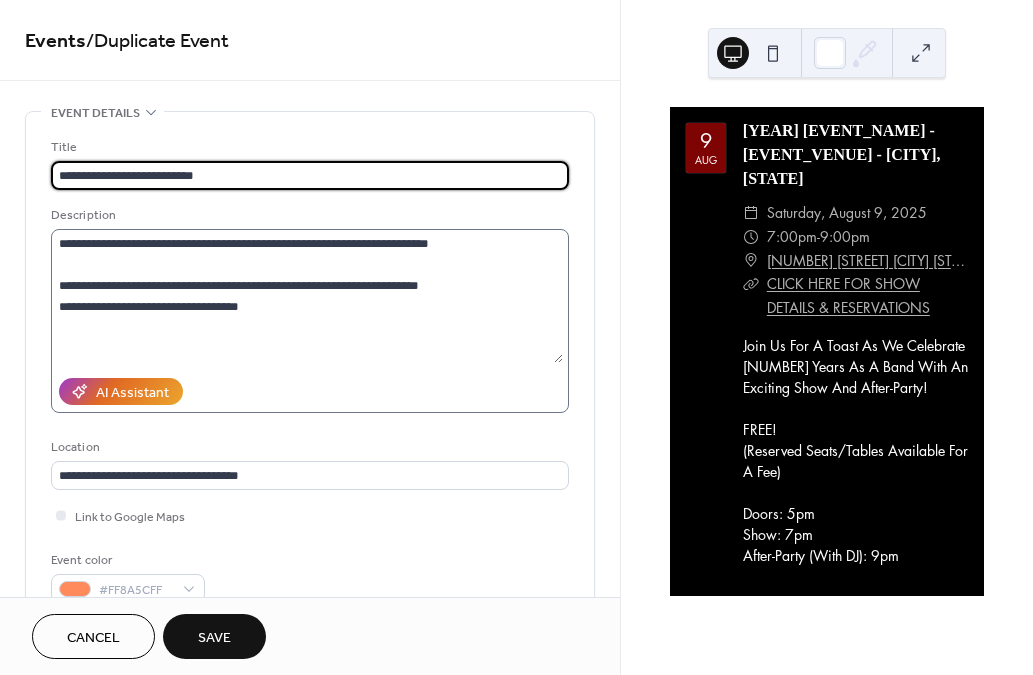 type on "**********" 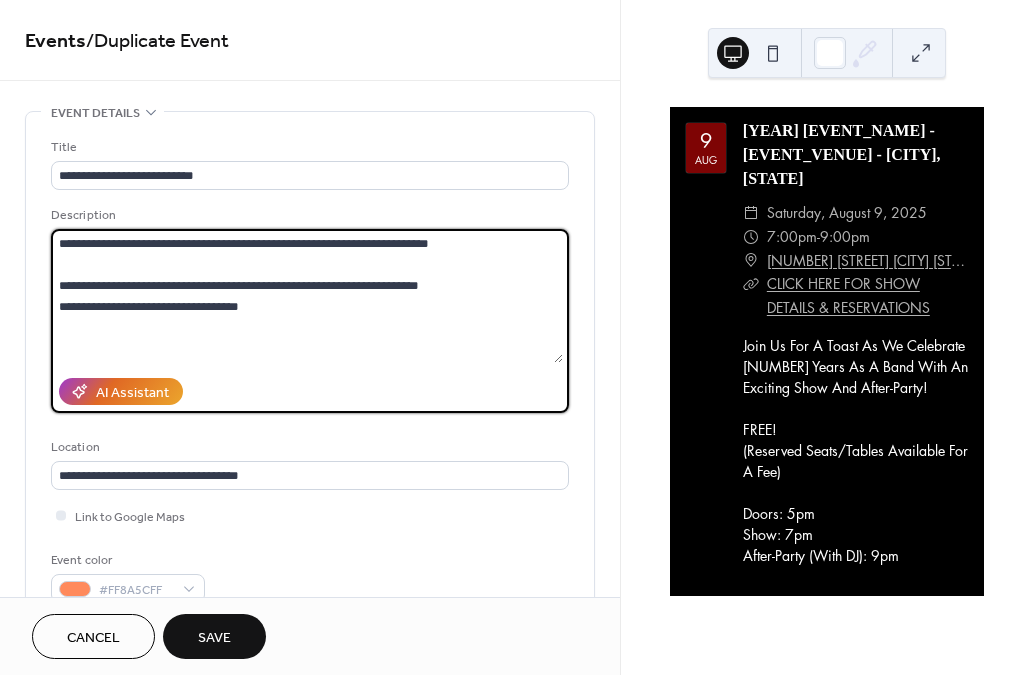 drag, startPoint x: 139, startPoint y: 242, endPoint x: 74, endPoint y: 241, distance: 65.00769 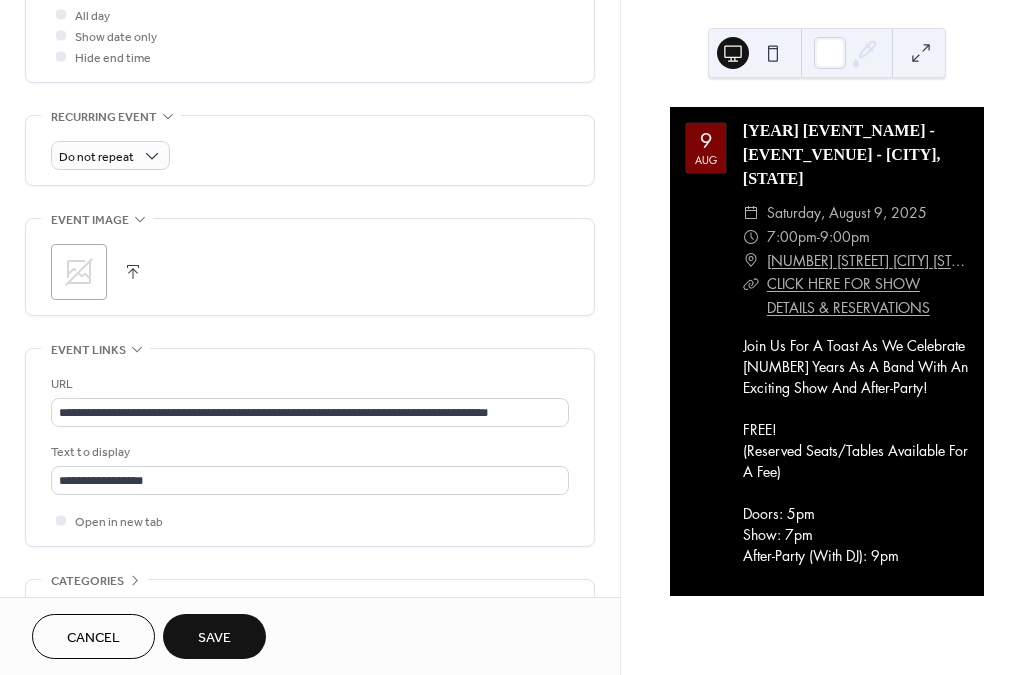 scroll, scrollTop: 935, scrollLeft: 0, axis: vertical 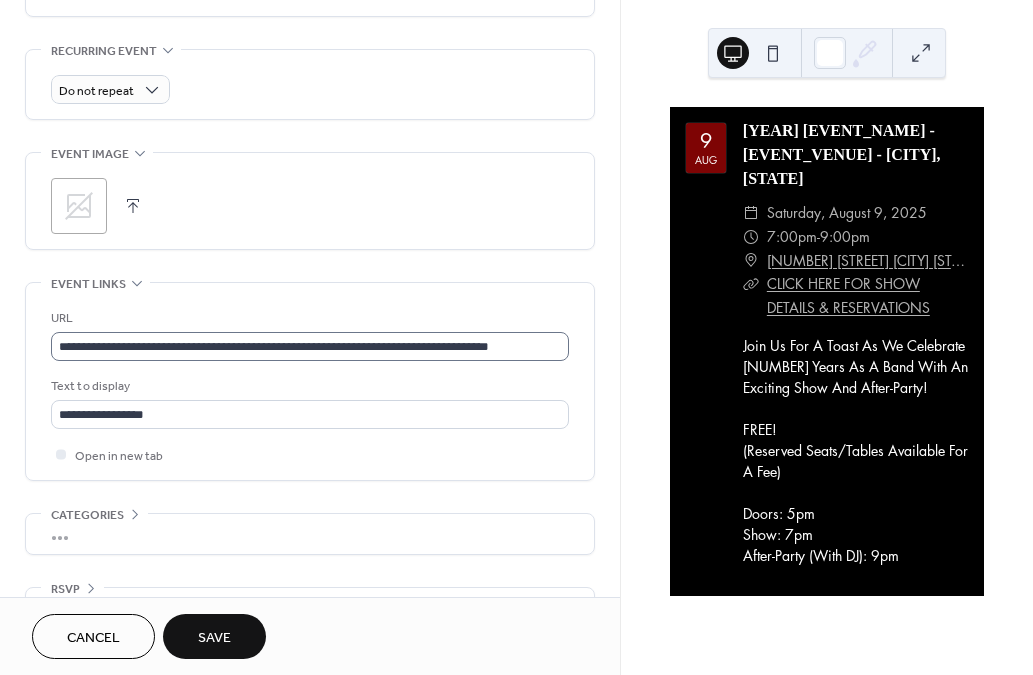type on "**********" 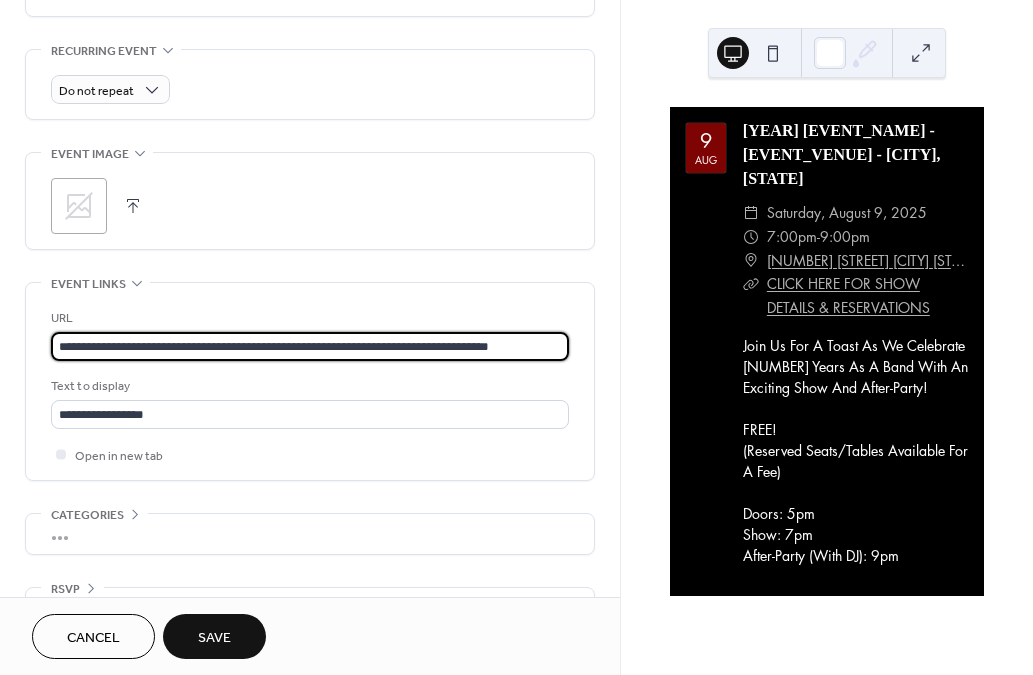 click on "**********" at bounding box center (310, 346) 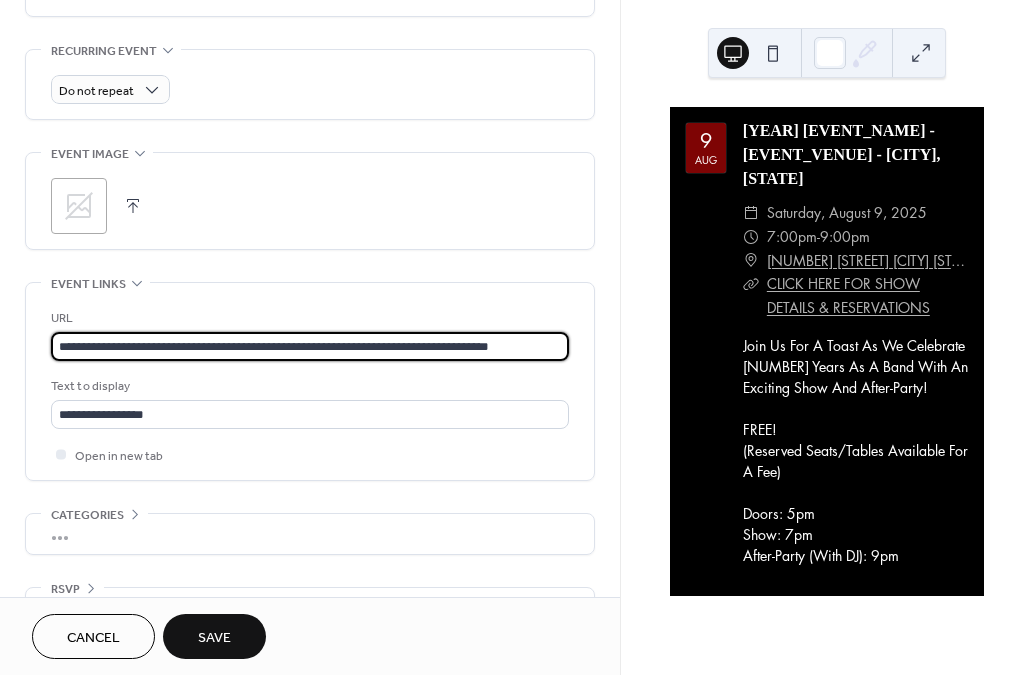 click on "**********" at bounding box center (310, 346) 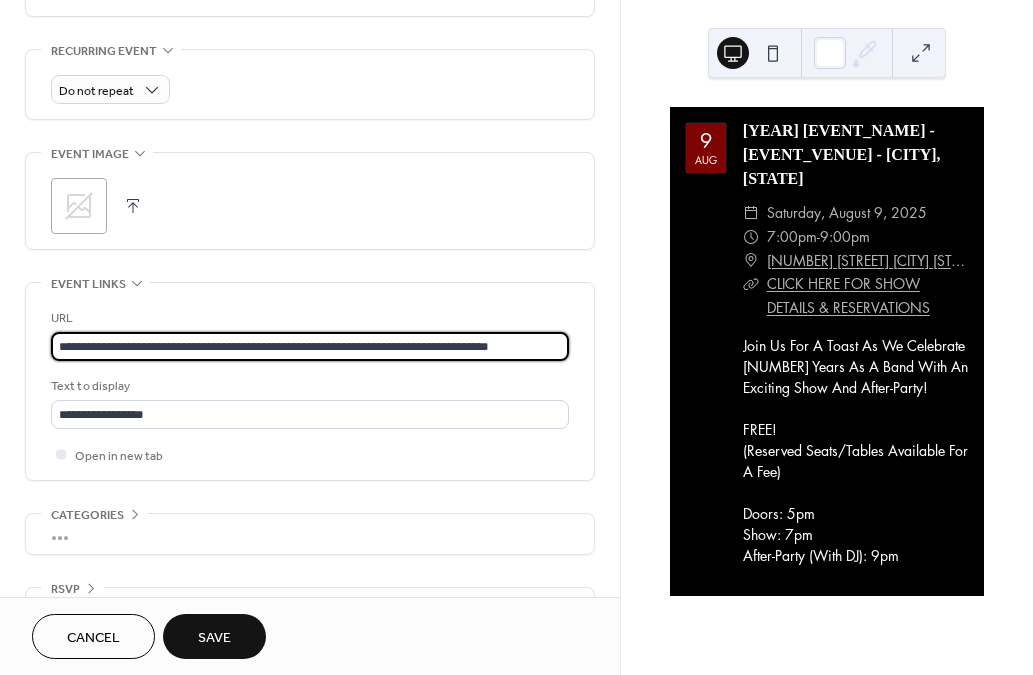 paste 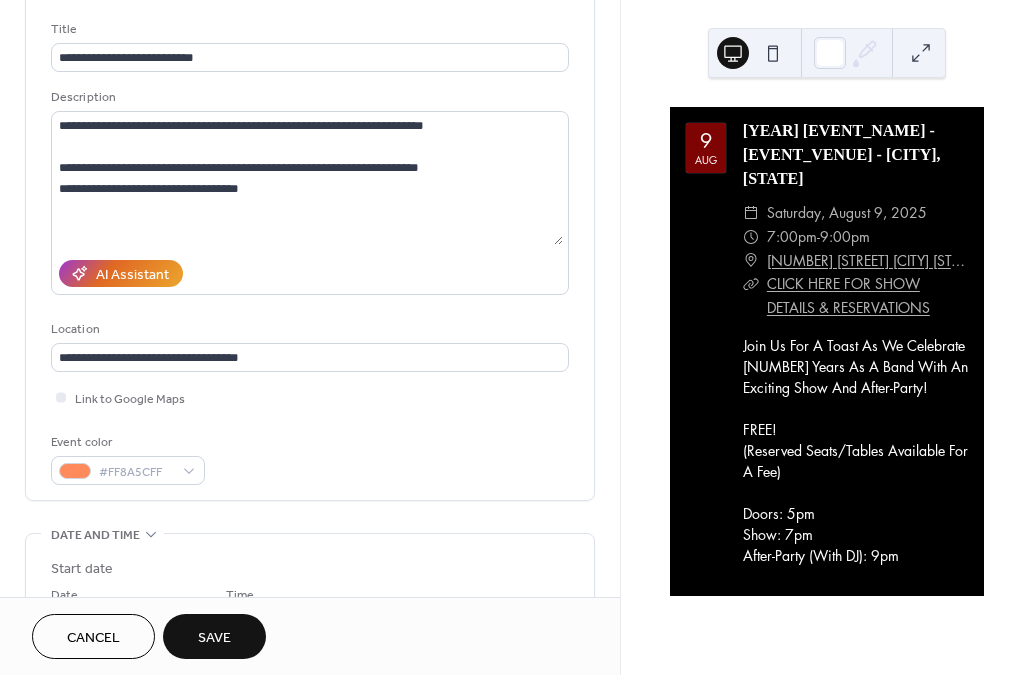 scroll, scrollTop: 88, scrollLeft: 0, axis: vertical 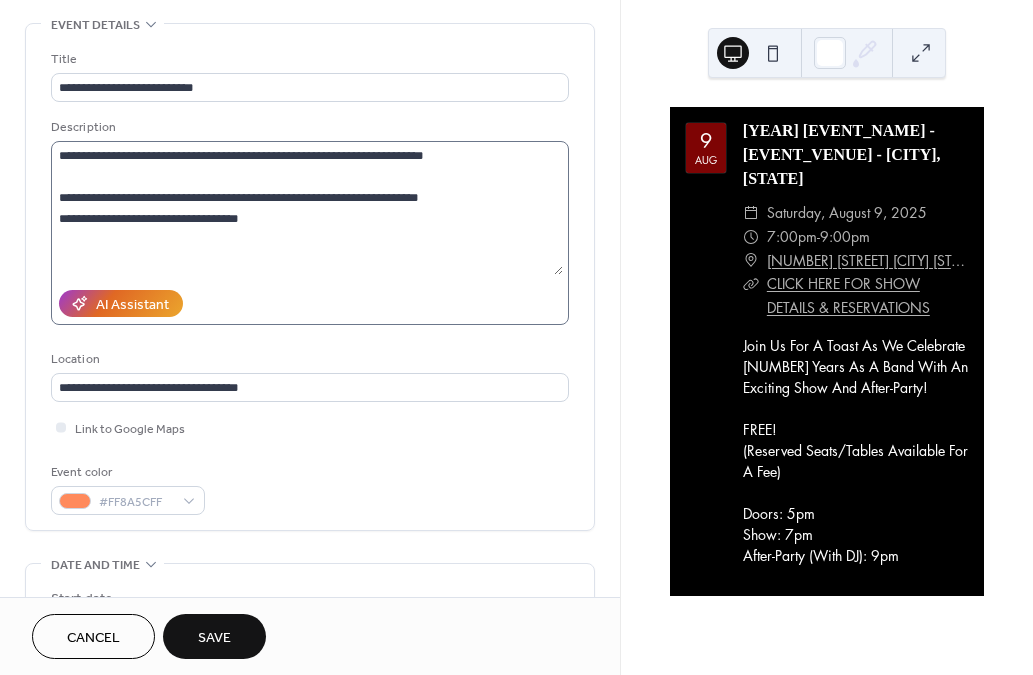 type on "**********" 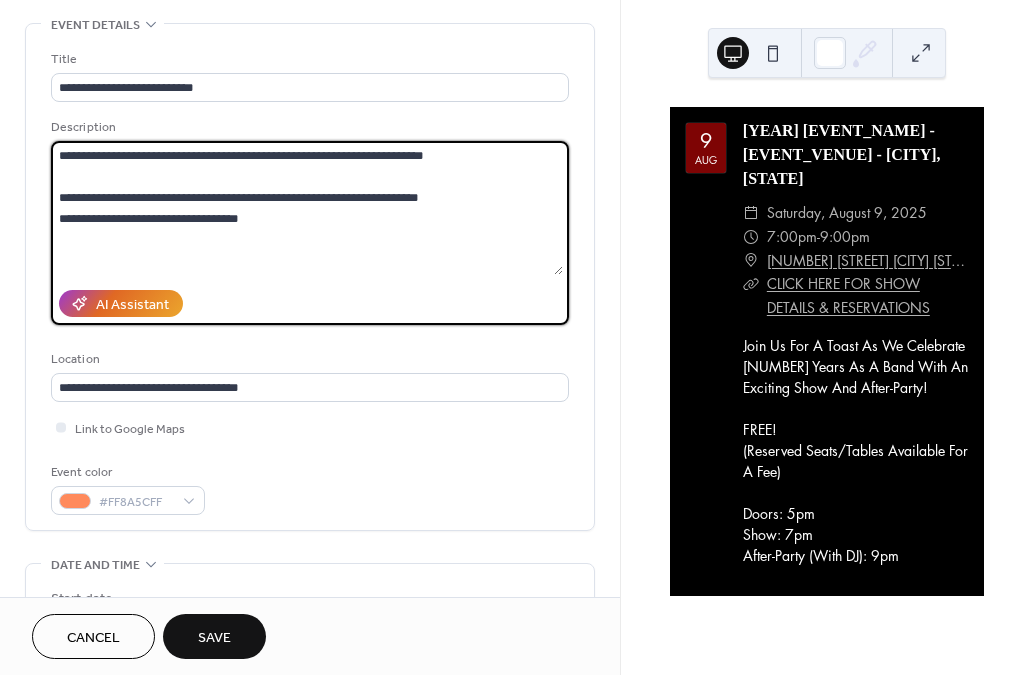 drag, startPoint x: 257, startPoint y: 155, endPoint x: 451, endPoint y: 162, distance: 194.12625 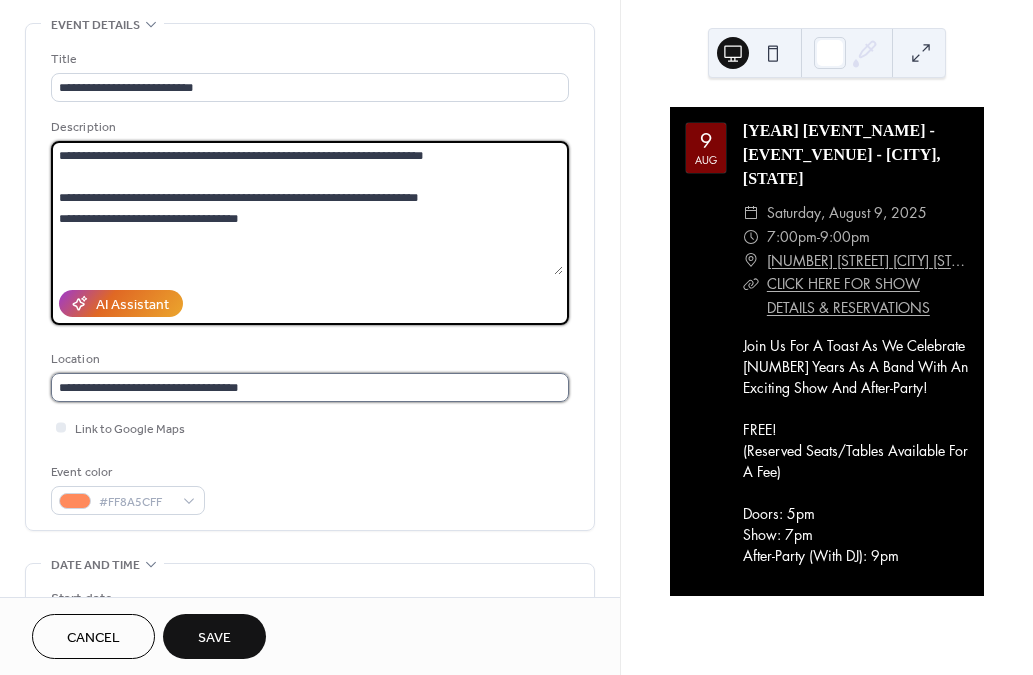 click on "**********" at bounding box center [310, 387] 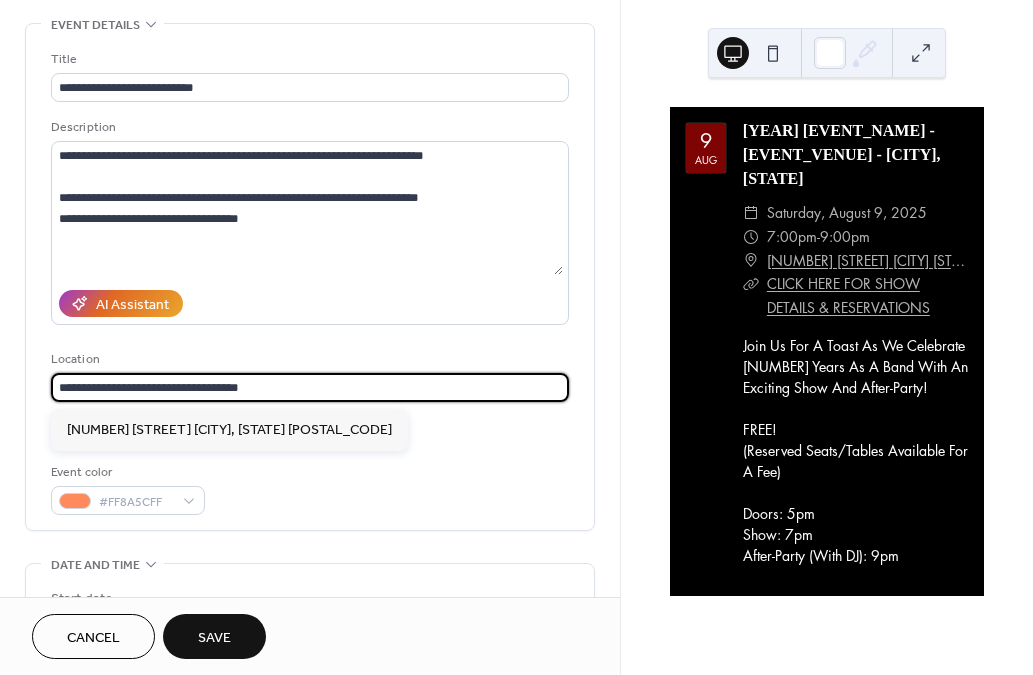 click on "**********" at bounding box center [310, 387] 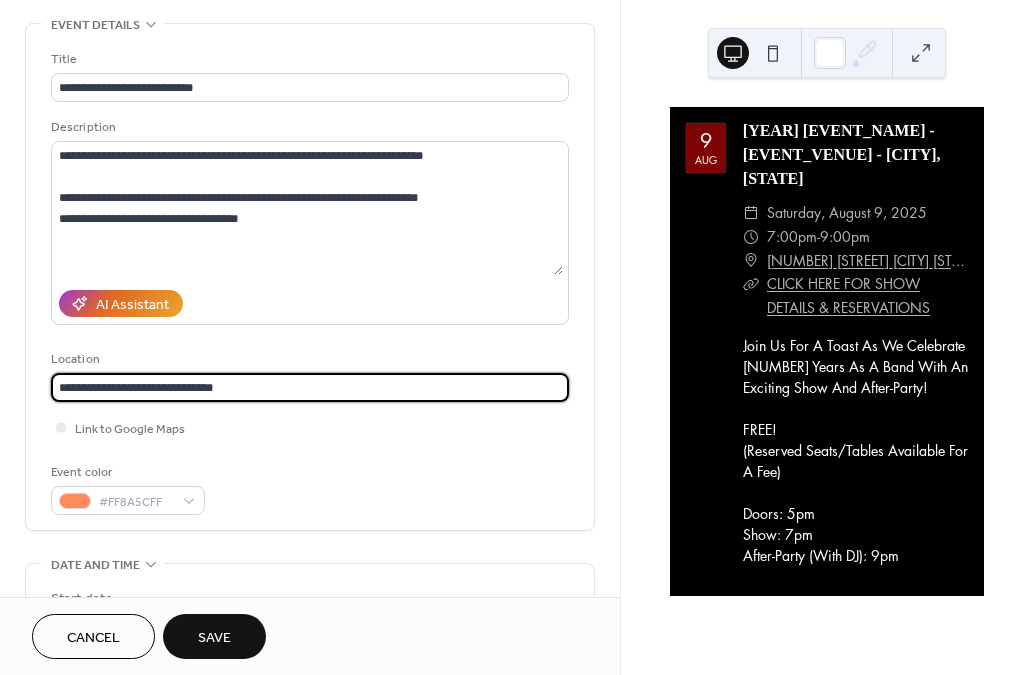 type on "**********" 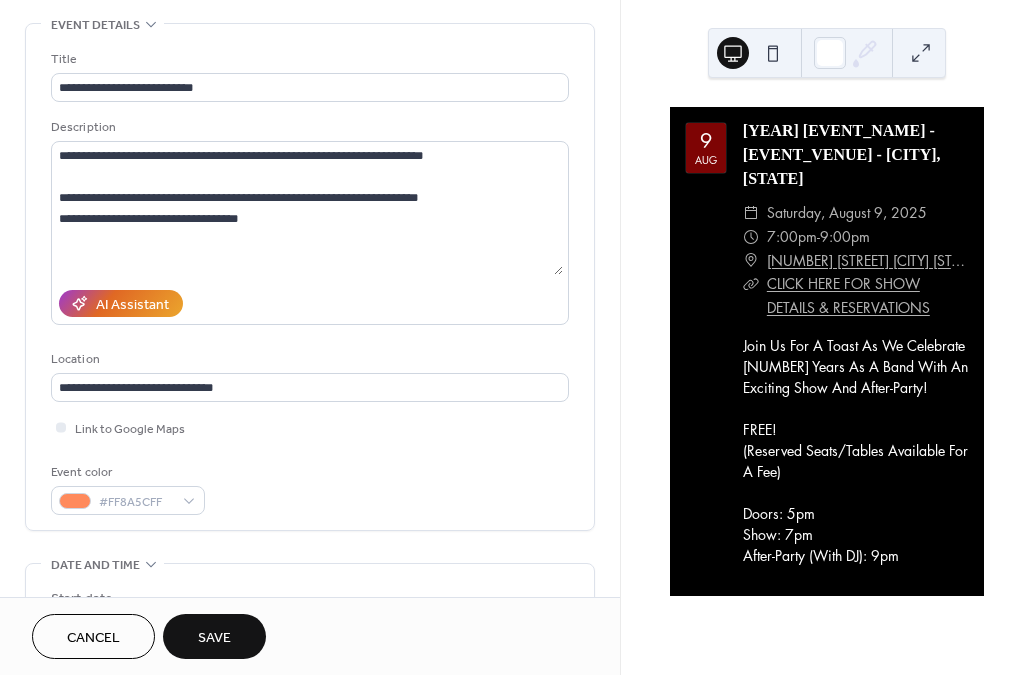 click on "Location" at bounding box center [308, 359] 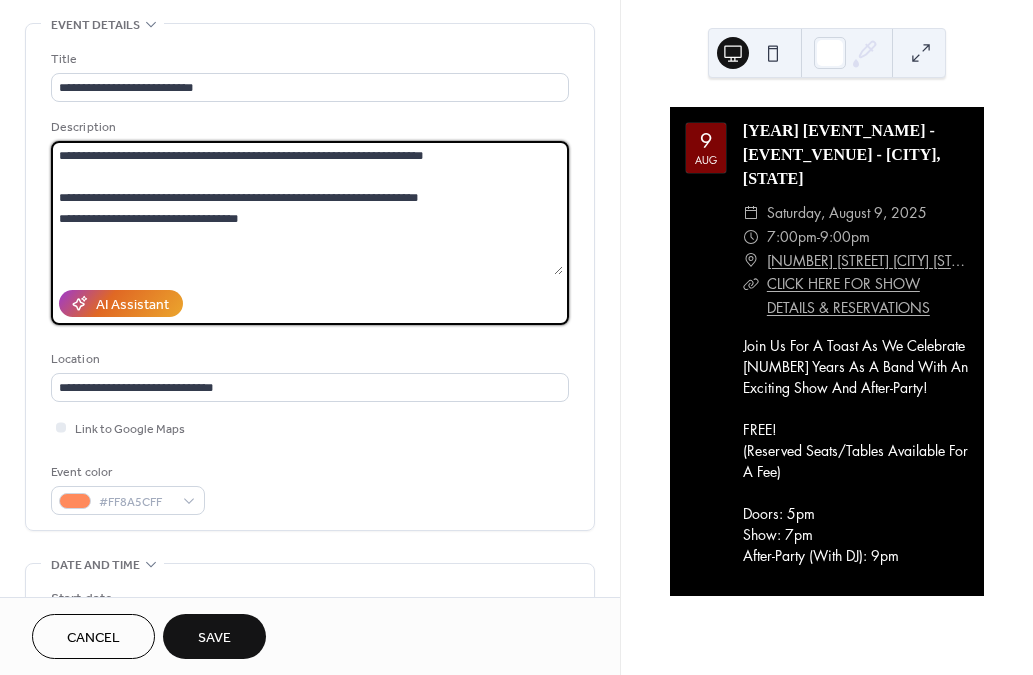 type 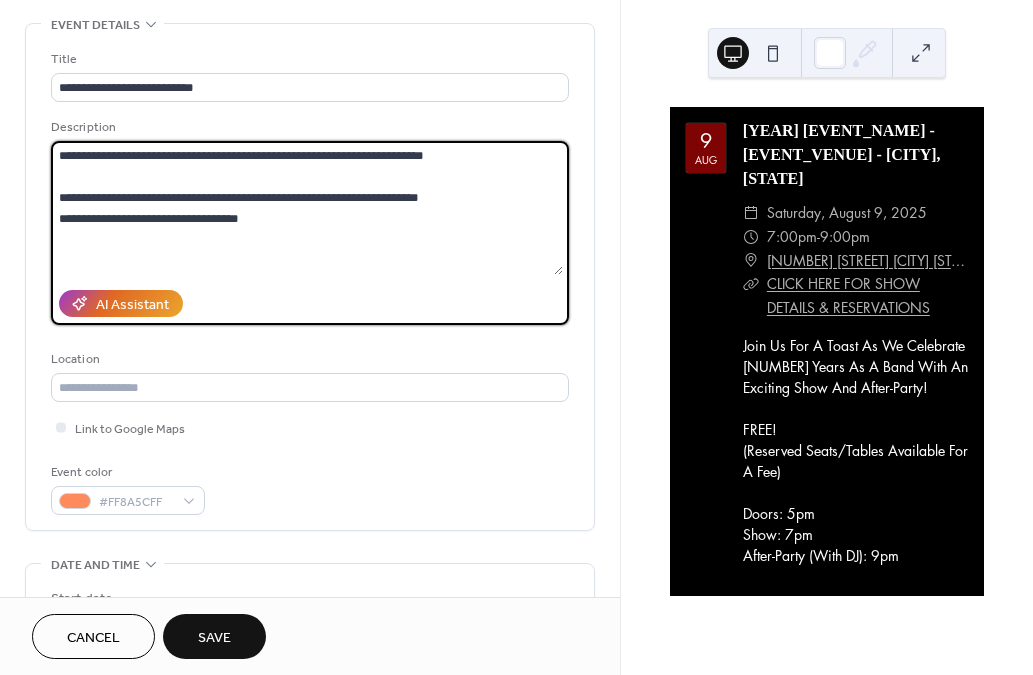 drag, startPoint x: 259, startPoint y: 196, endPoint x: 191, endPoint y: 194, distance: 68.0294 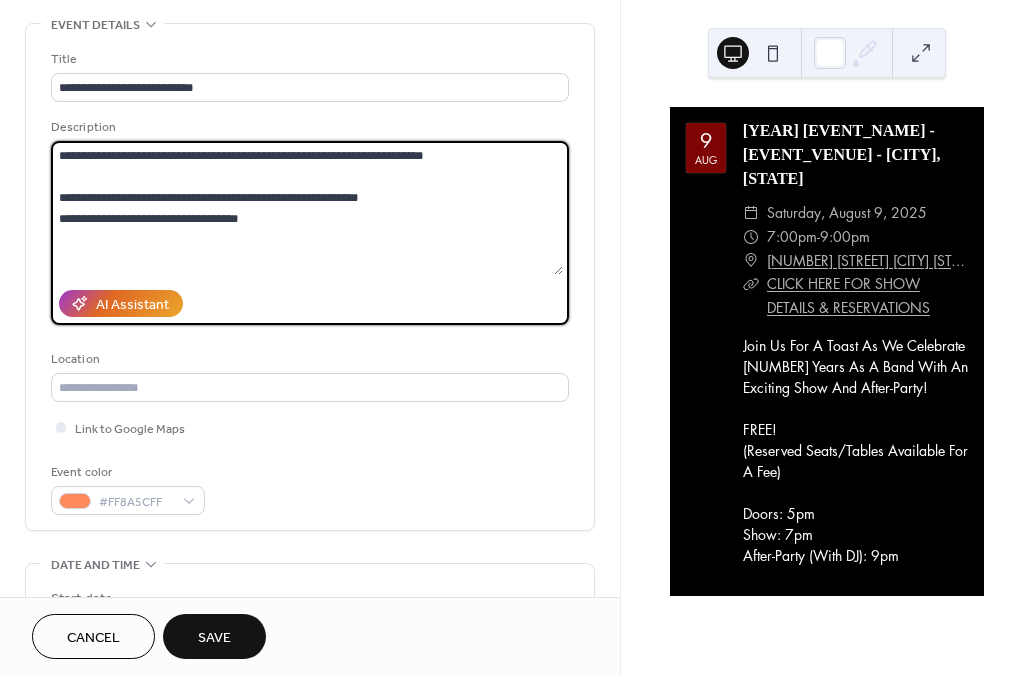 click on "**********" at bounding box center (307, 208) 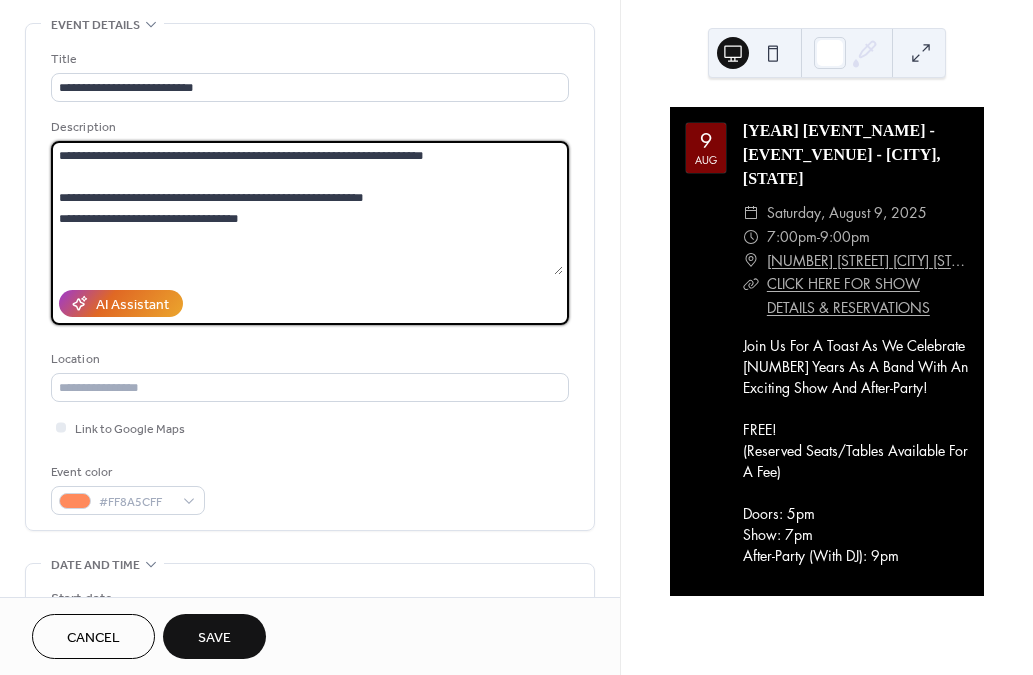 click on "**********" at bounding box center (307, 208) 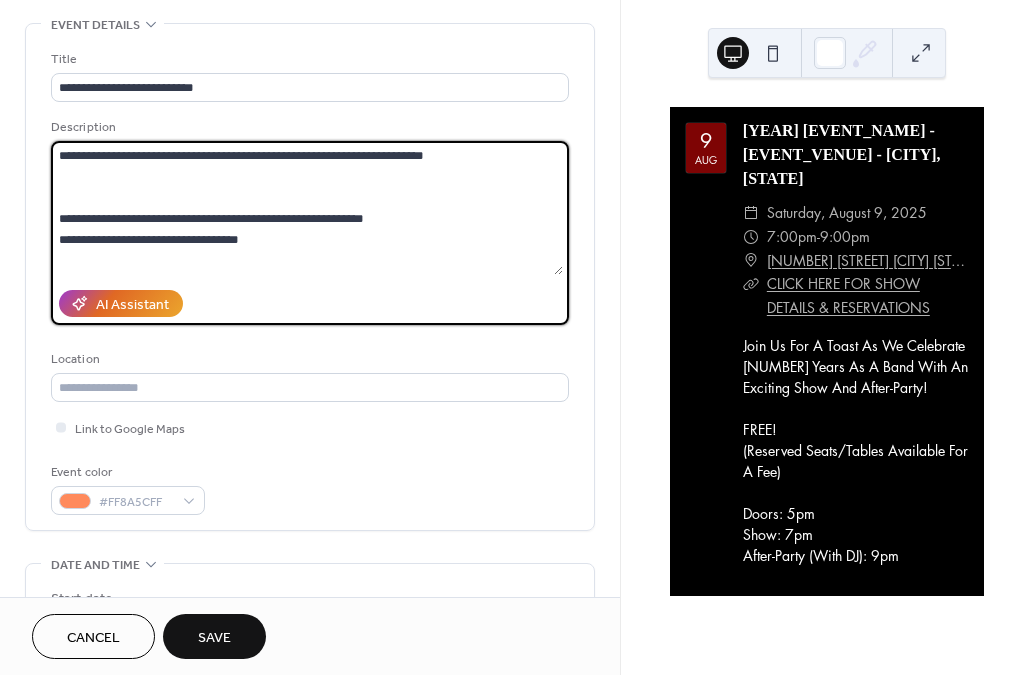 paste on "**********" 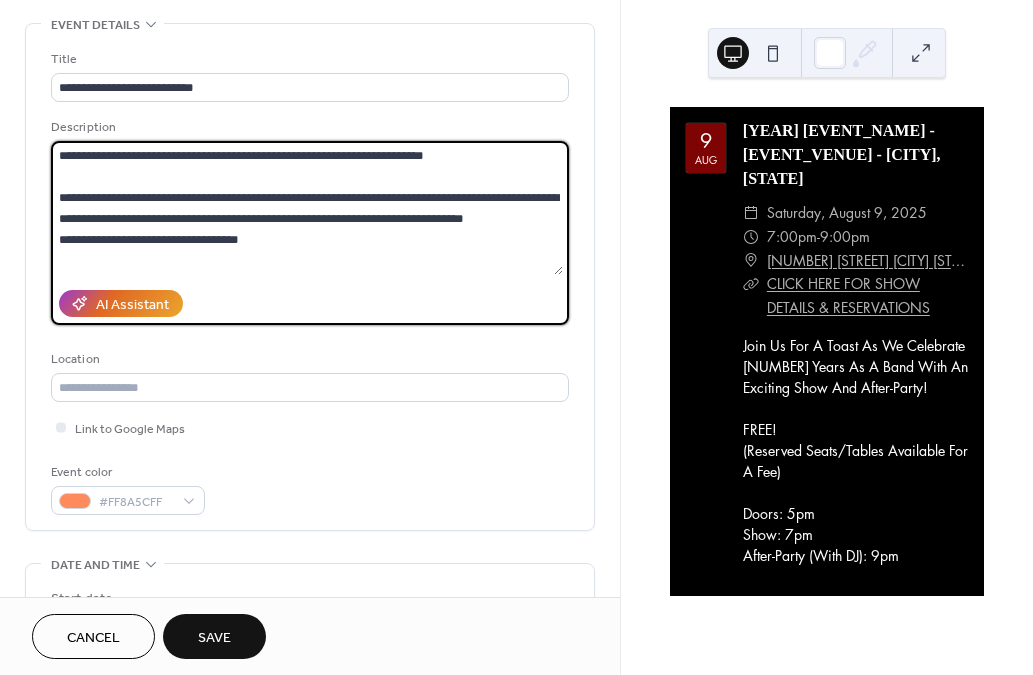 click on "**********" at bounding box center (307, 208) 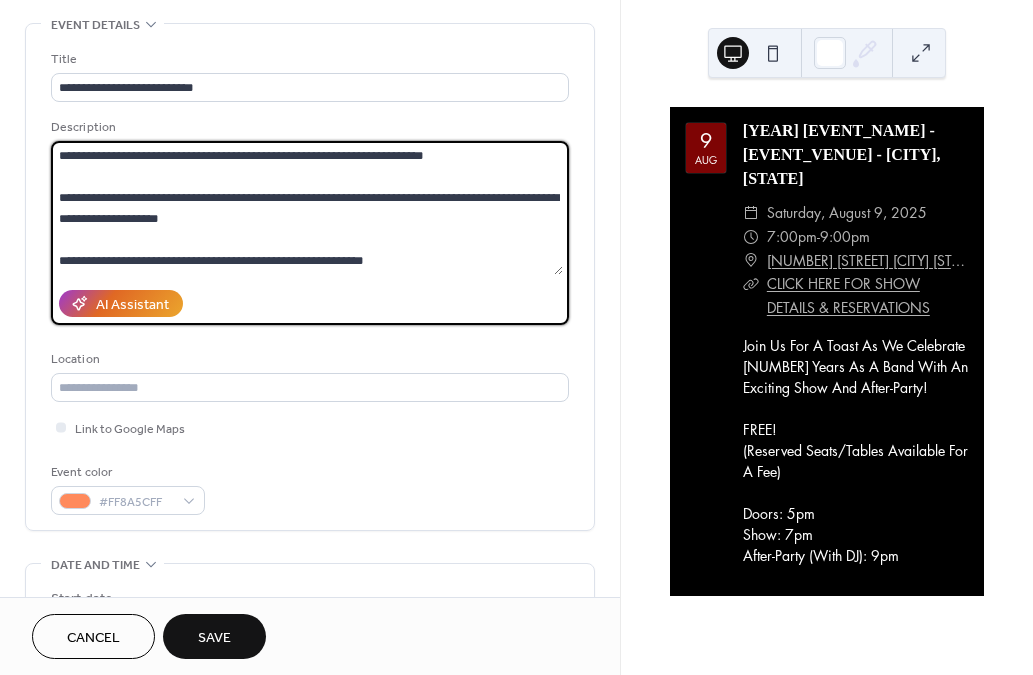 click on "**********" at bounding box center (307, 208) 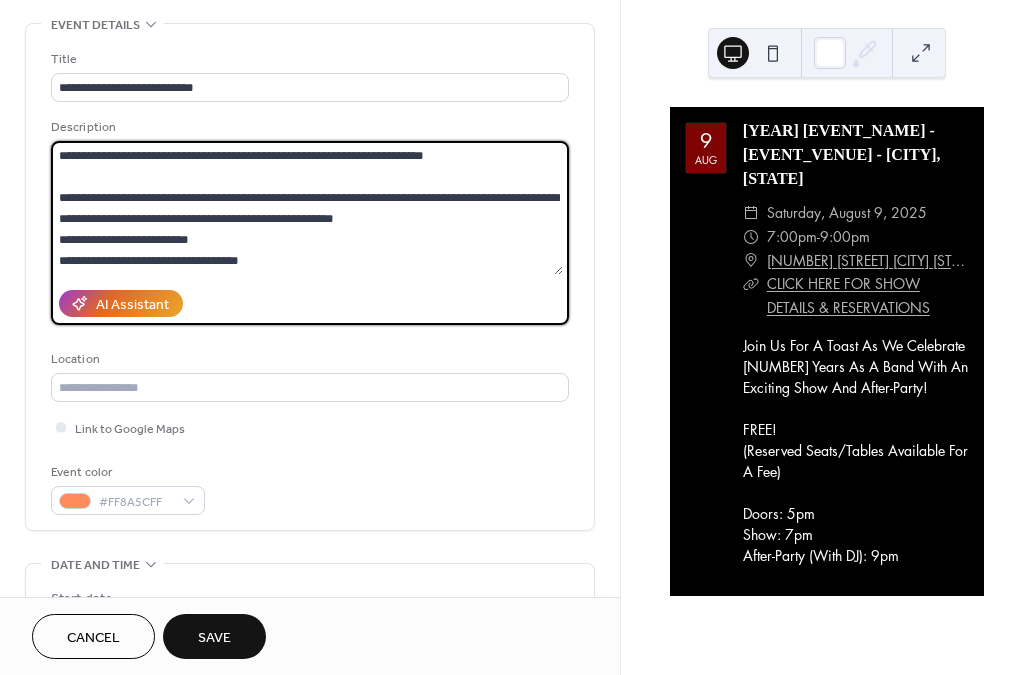 click on "**********" at bounding box center [307, 208] 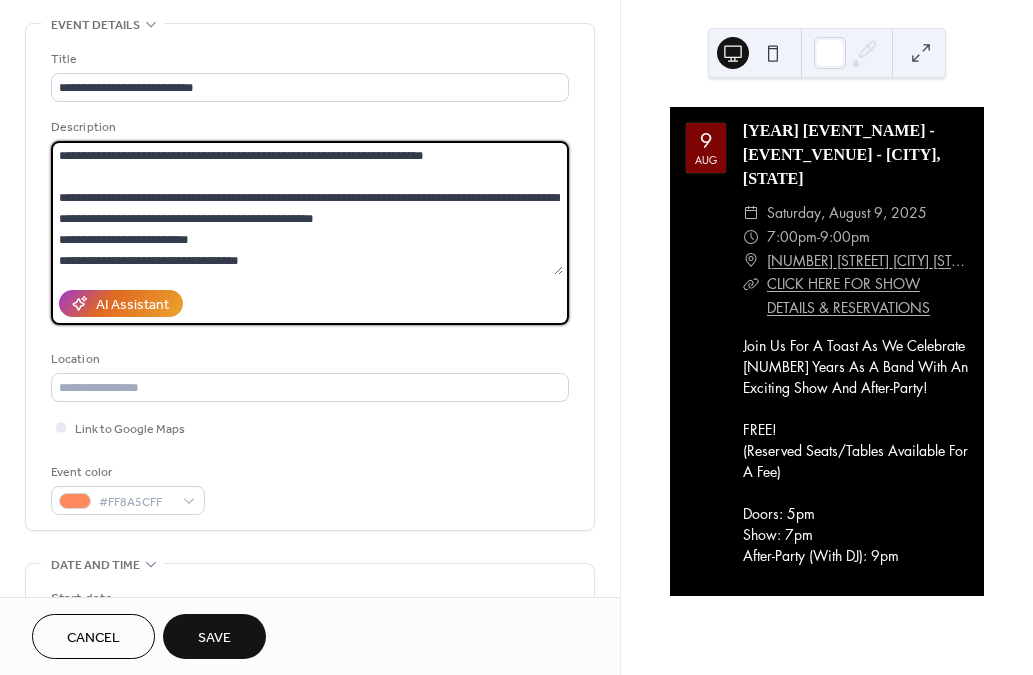 click on "**********" at bounding box center (307, 208) 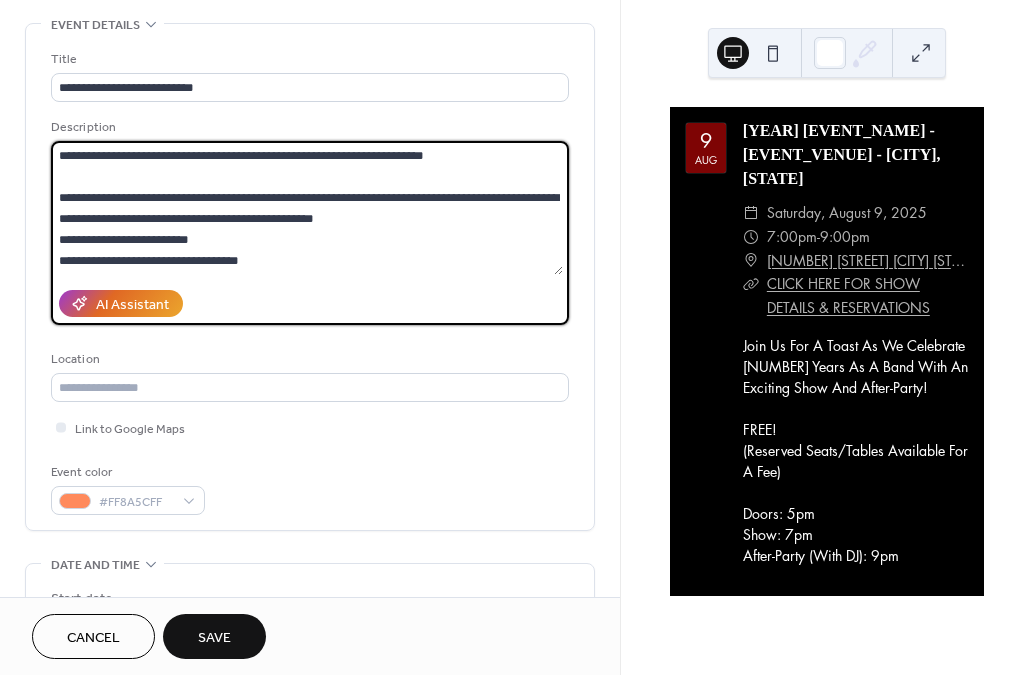 drag, startPoint x: 464, startPoint y: 158, endPoint x: 259, endPoint y: 155, distance: 205.02196 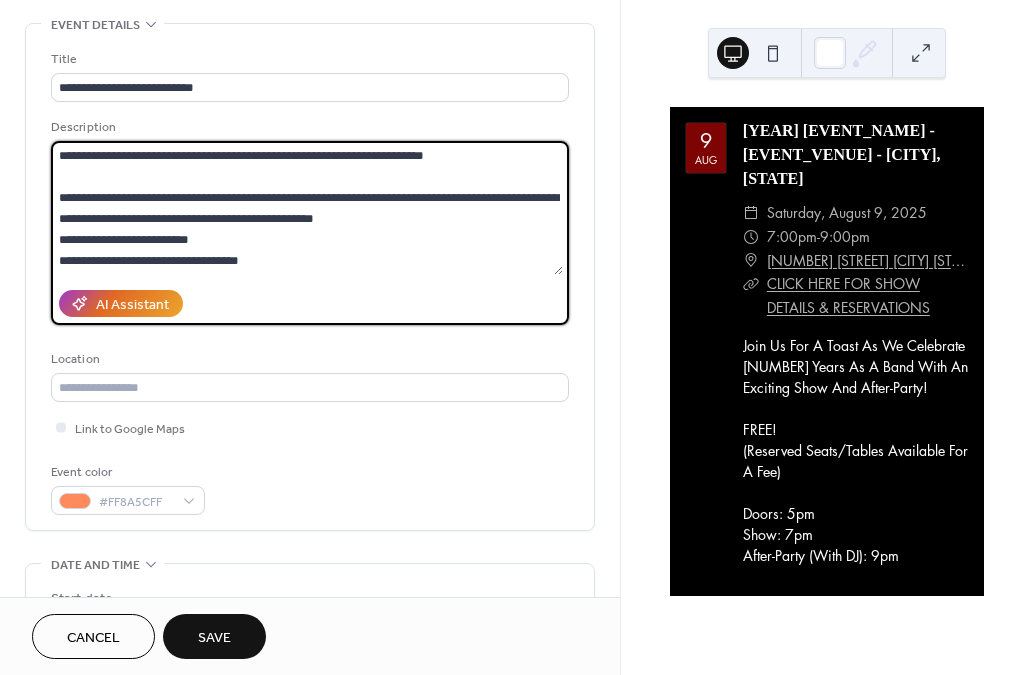 click on "**********" at bounding box center (307, 208) 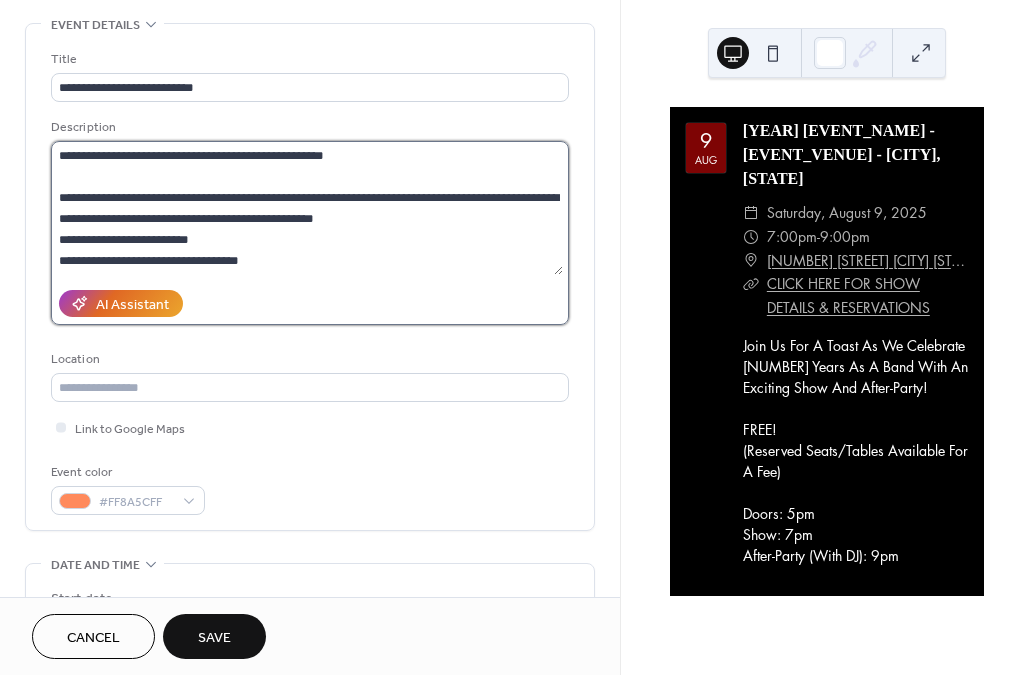 click on "**********" at bounding box center [307, 208] 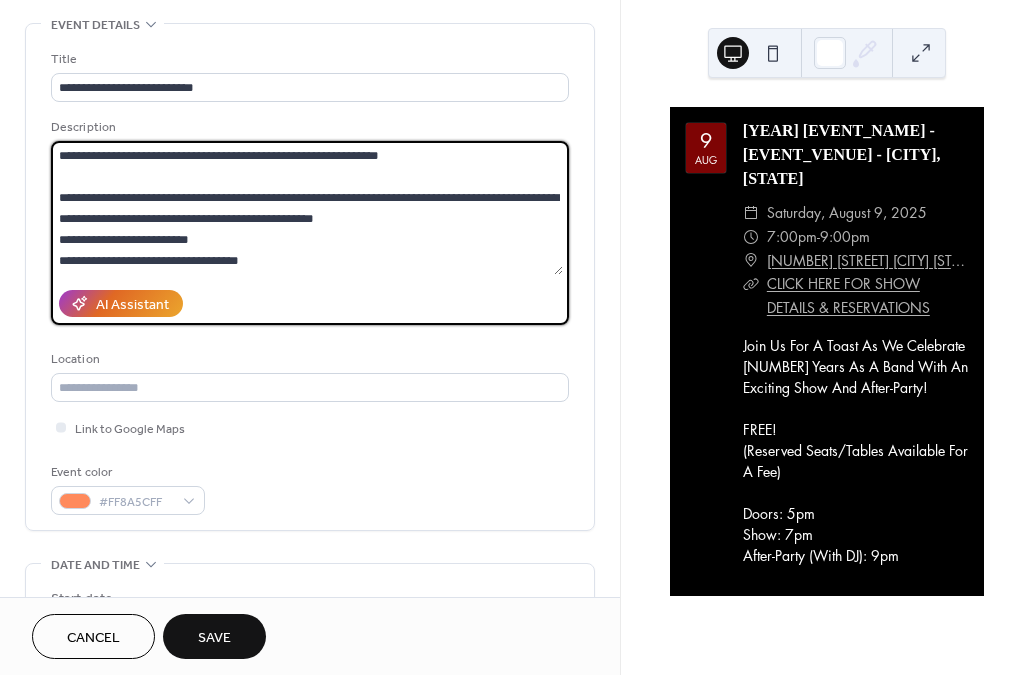 click on "**********" at bounding box center (307, 208) 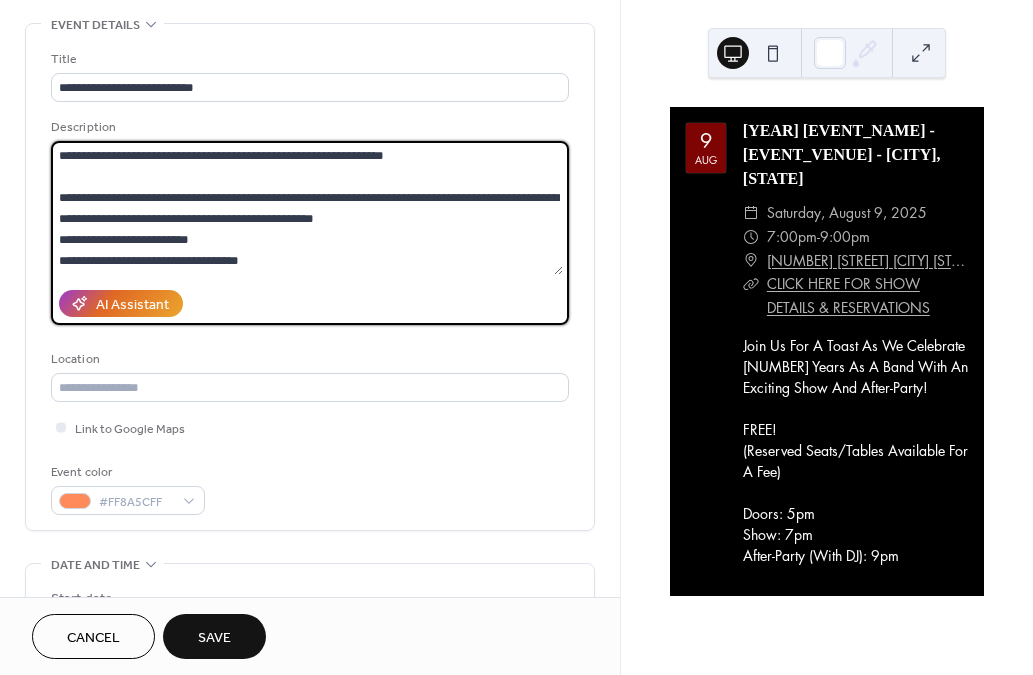 click on "**********" at bounding box center (307, 208) 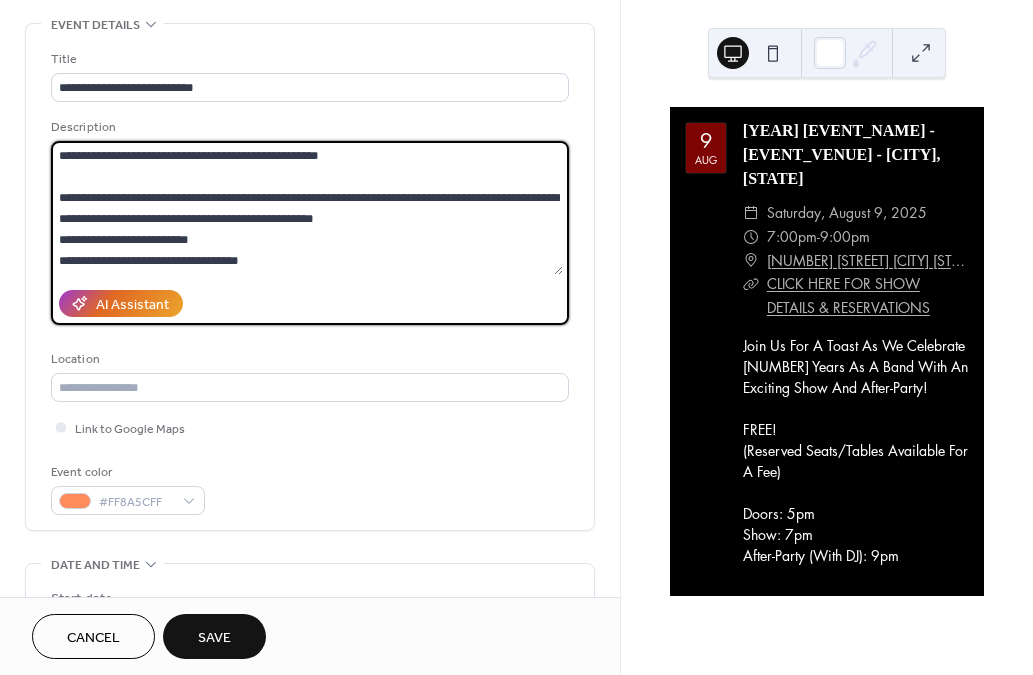 click on "**********" at bounding box center [307, 208] 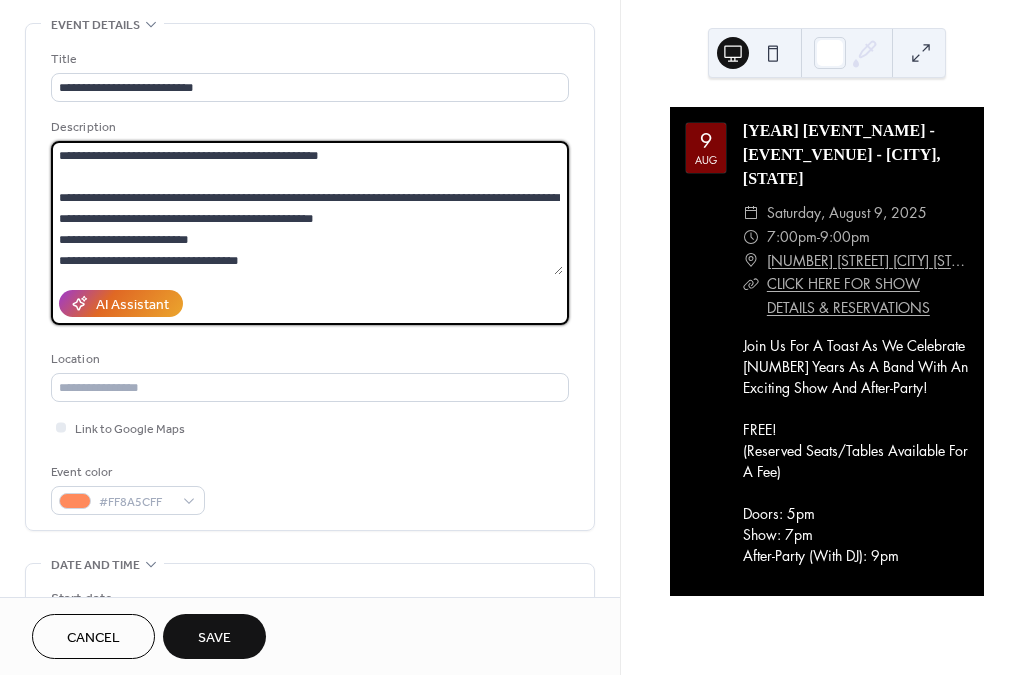 drag, startPoint x: 215, startPoint y: 201, endPoint x: 197, endPoint y: 196, distance: 18.681541 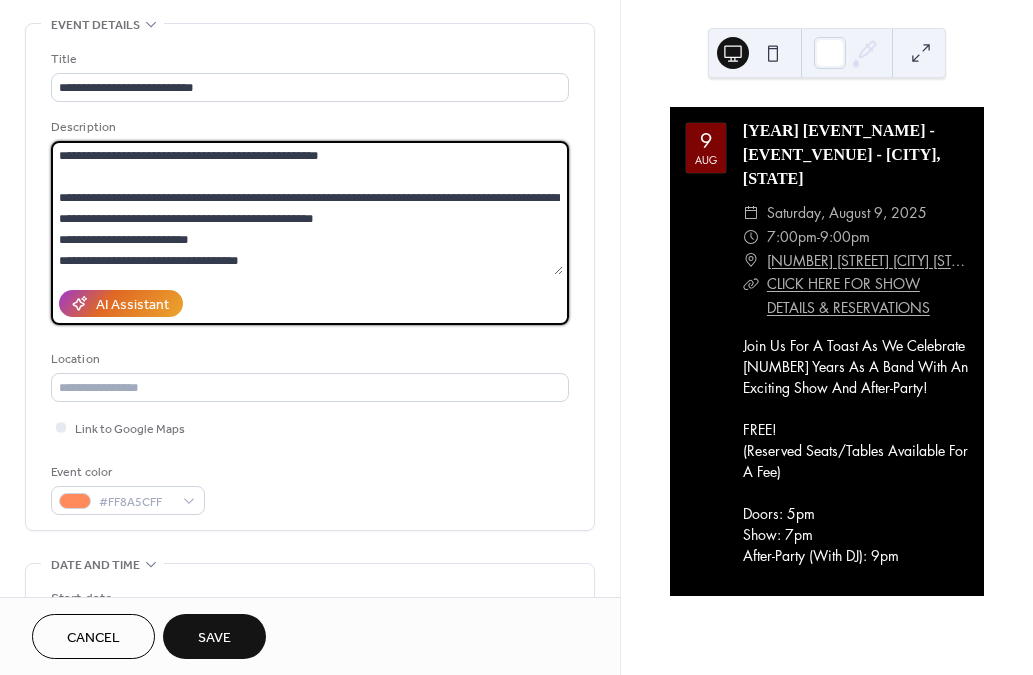 click on "**********" at bounding box center [307, 208] 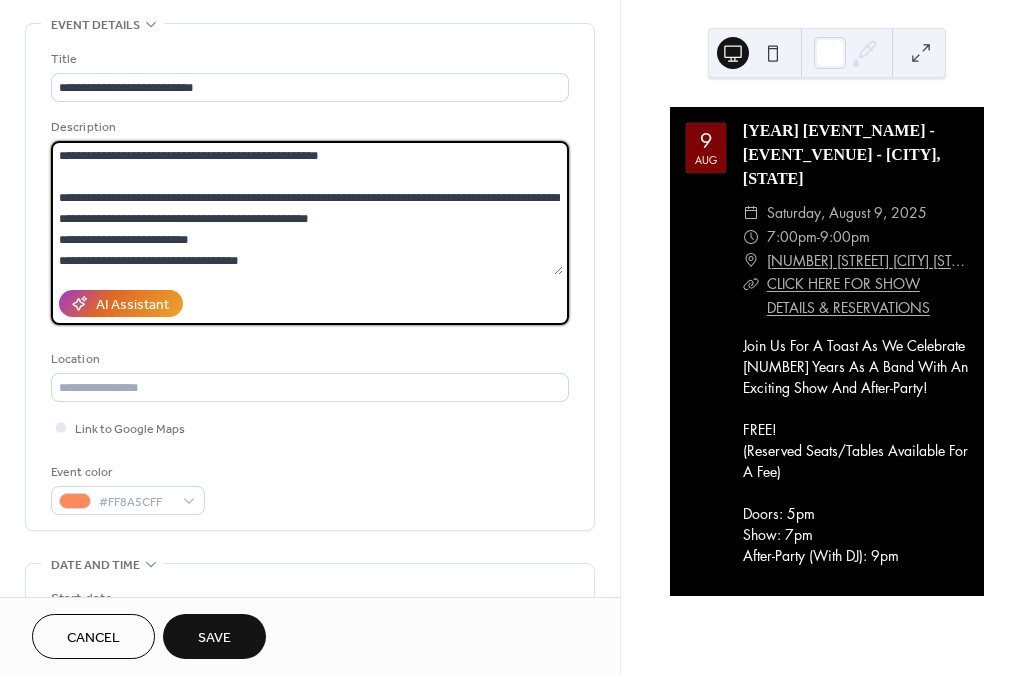 drag, startPoint x: 234, startPoint y: 238, endPoint x: 54, endPoint y: 237, distance: 180.00278 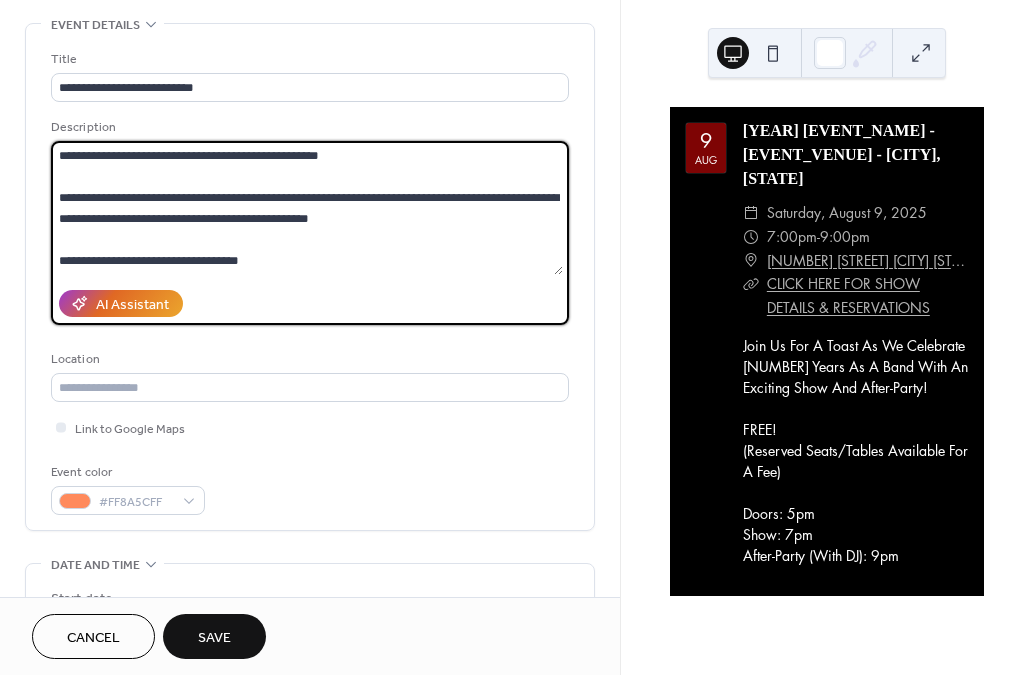 click on "**********" at bounding box center (307, 208) 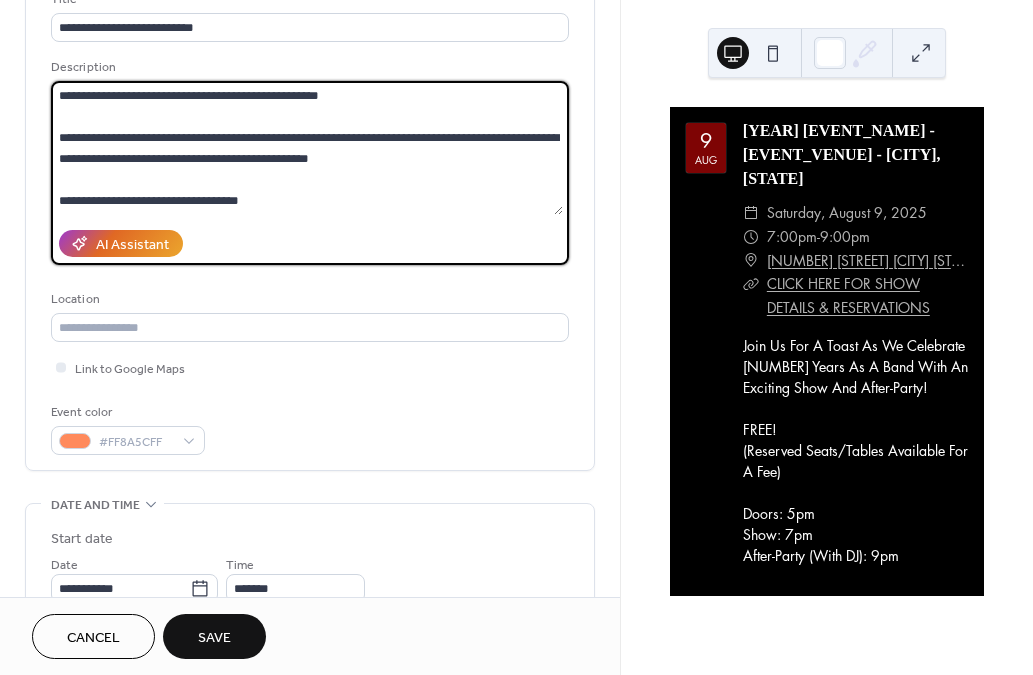 scroll, scrollTop: 117, scrollLeft: 0, axis: vertical 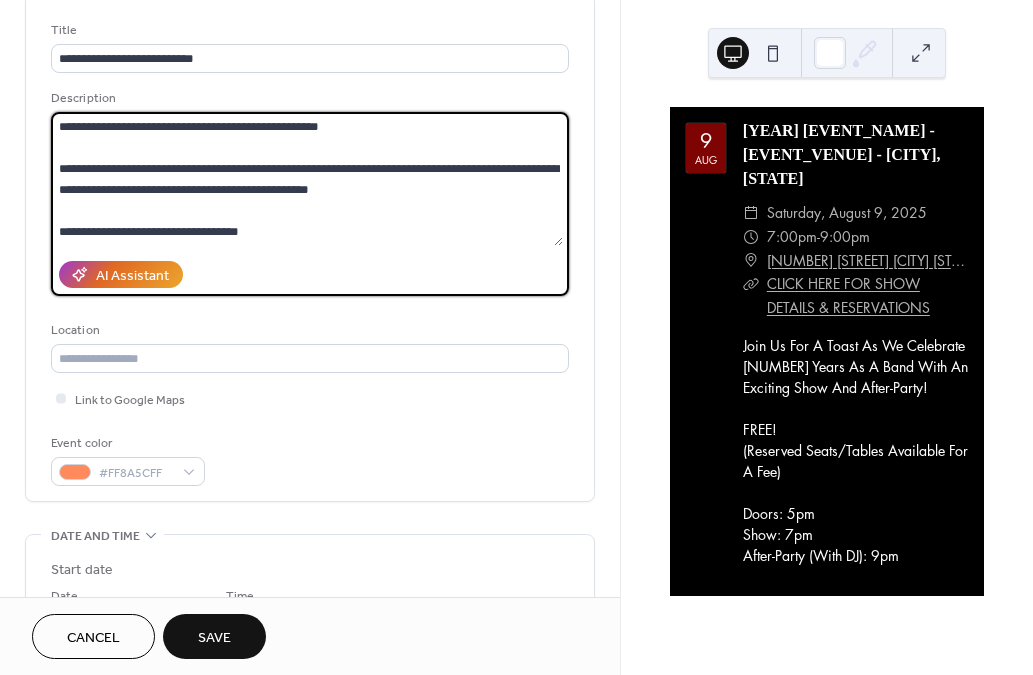click on "**********" at bounding box center (307, 179) 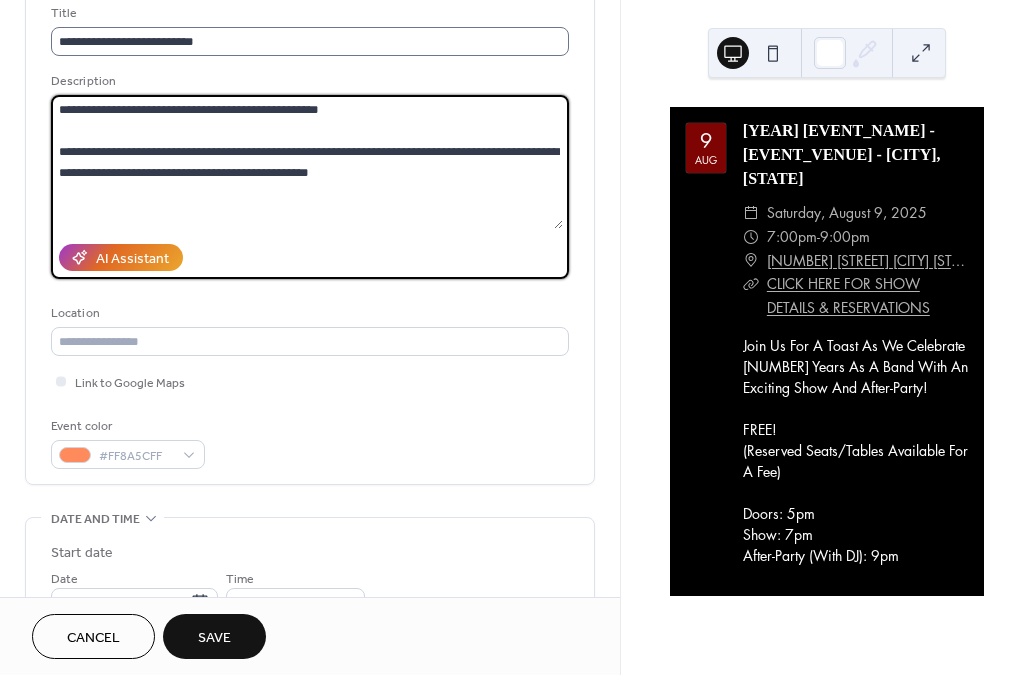 scroll, scrollTop: 190, scrollLeft: 0, axis: vertical 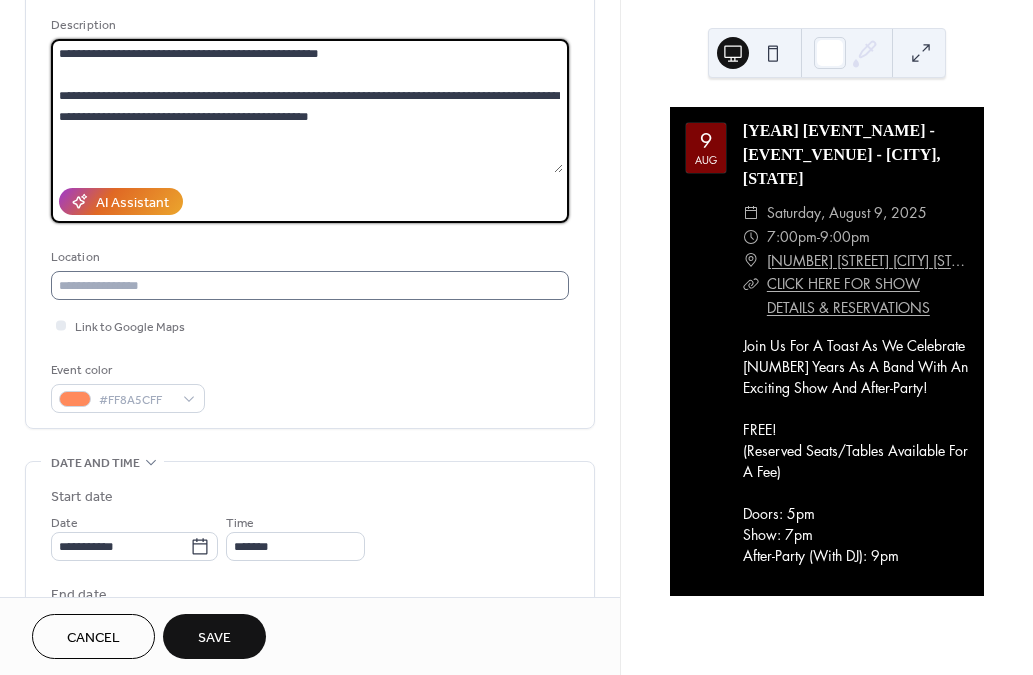 type on "**********" 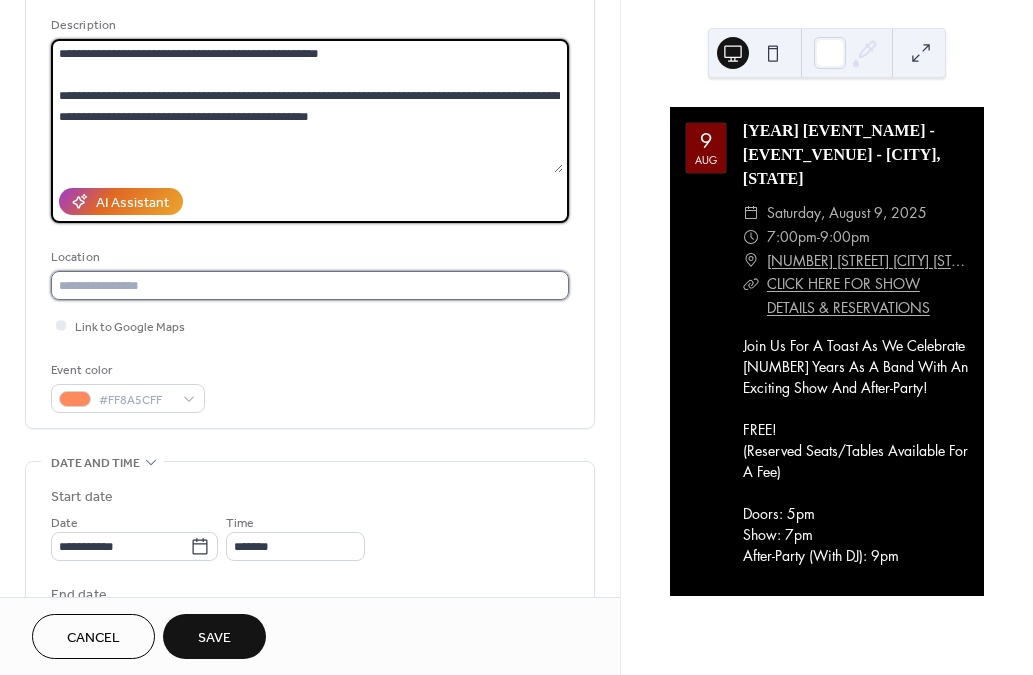 click at bounding box center (310, 285) 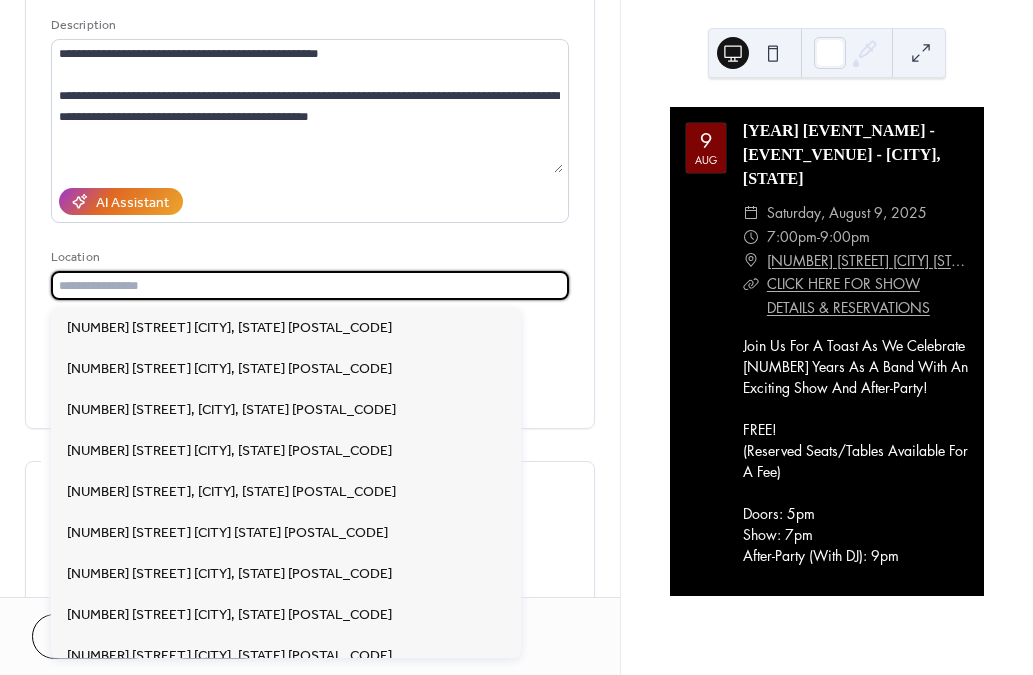 click at bounding box center (310, 285) 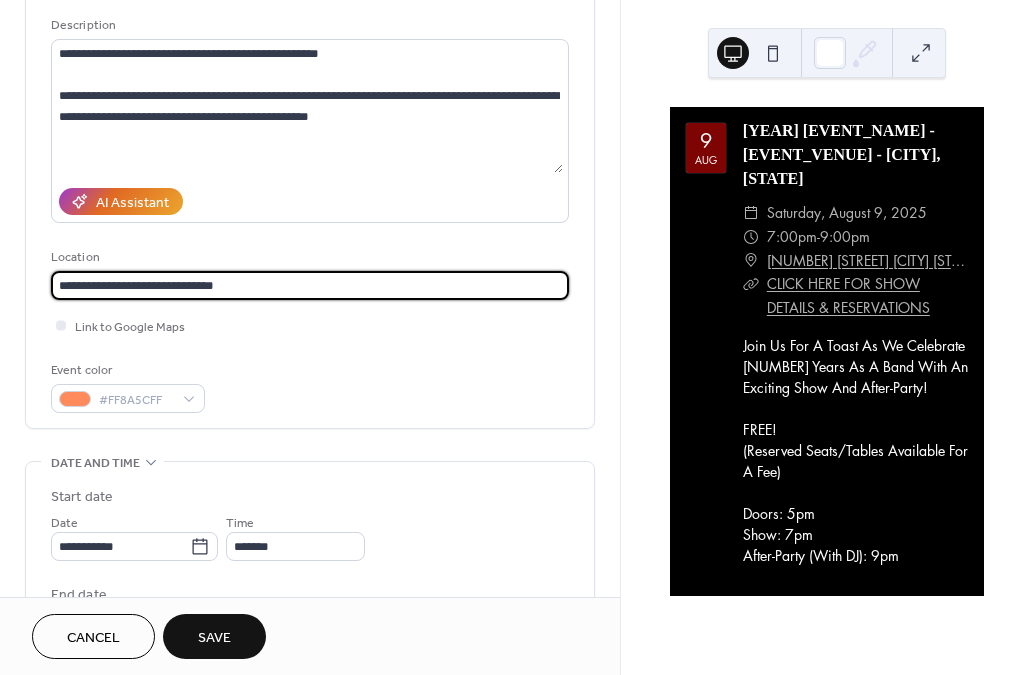 type on "**********" 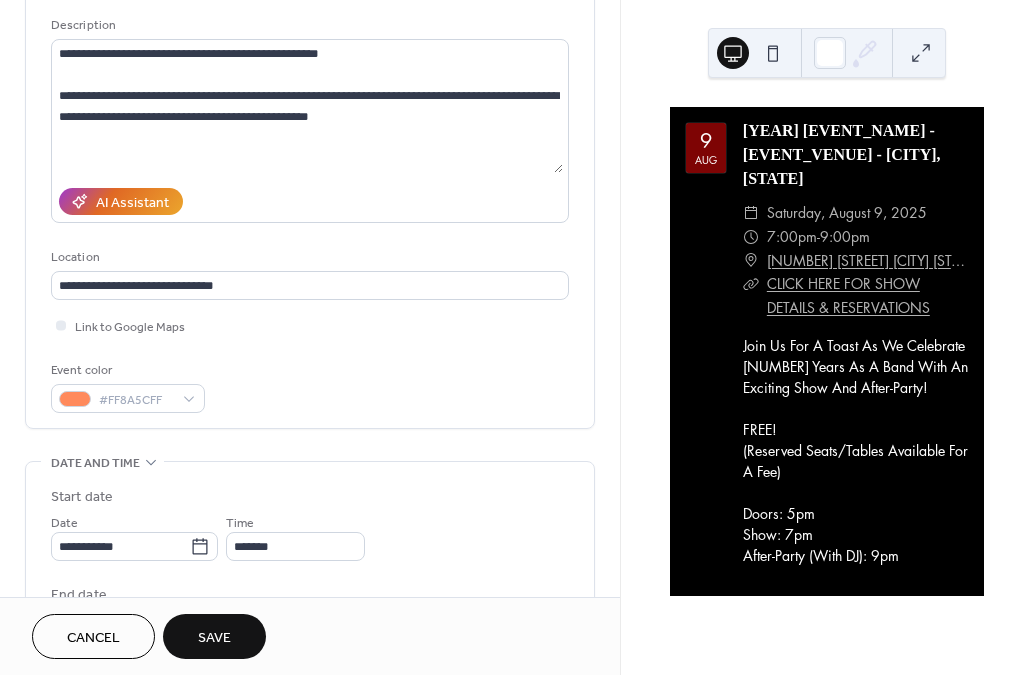 click on "Link to Google Maps" at bounding box center (310, 325) 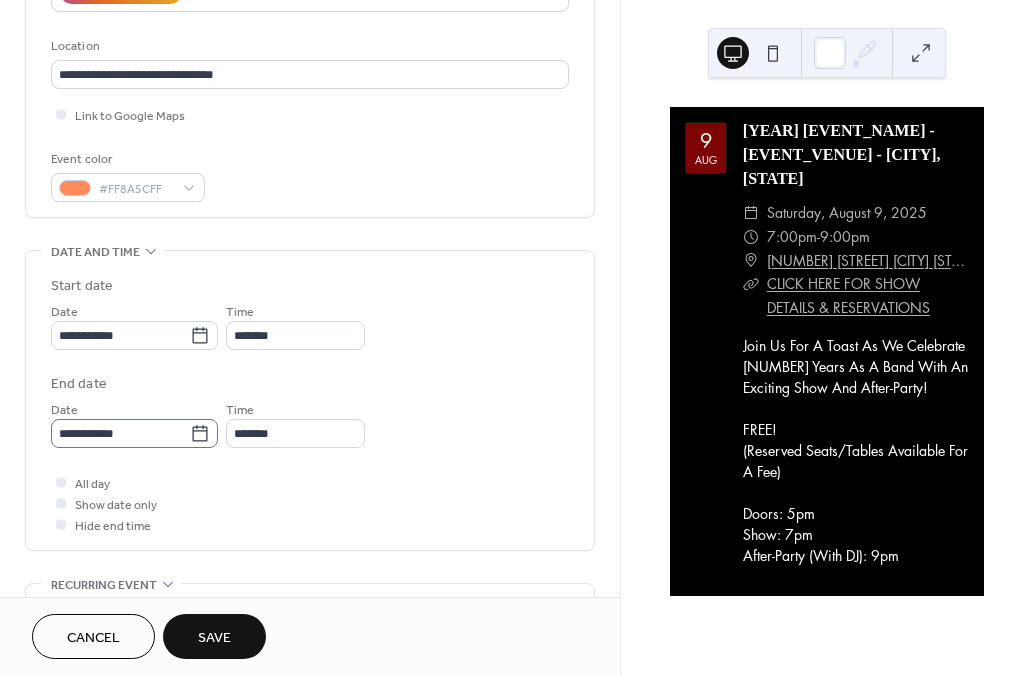 scroll, scrollTop: 399, scrollLeft: 0, axis: vertical 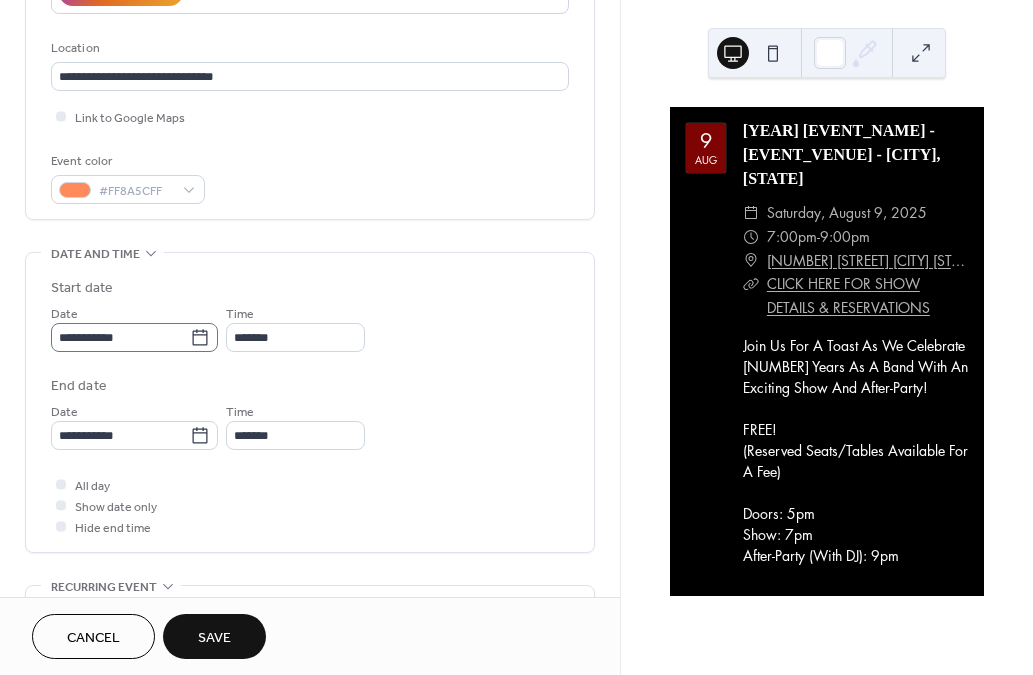 click 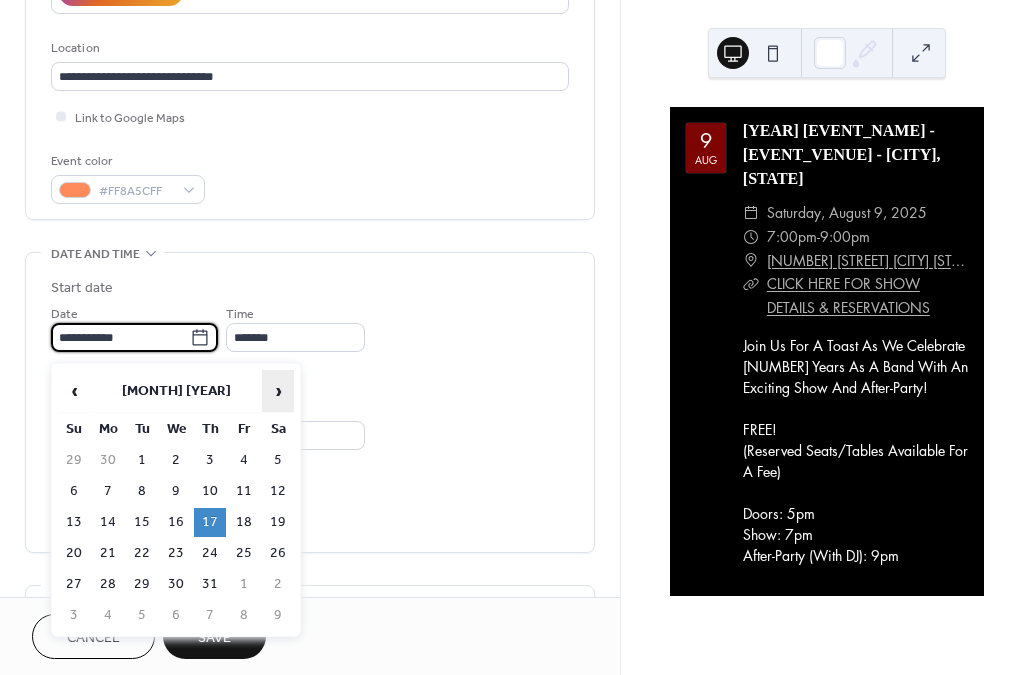 click on "›" at bounding box center (278, 391) 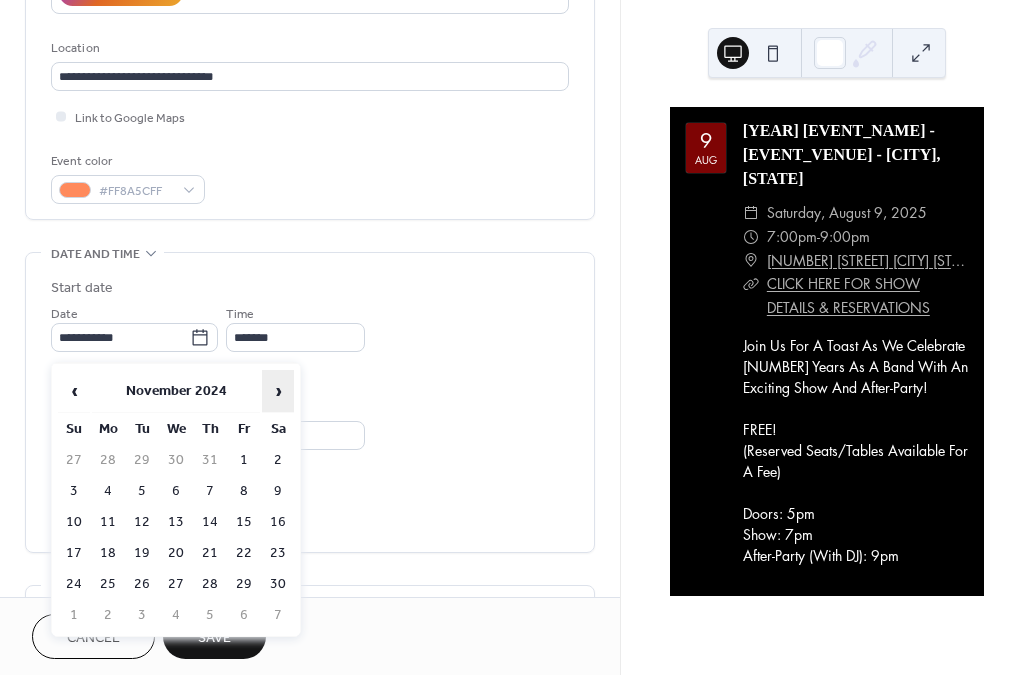 click on "›" at bounding box center [278, 391] 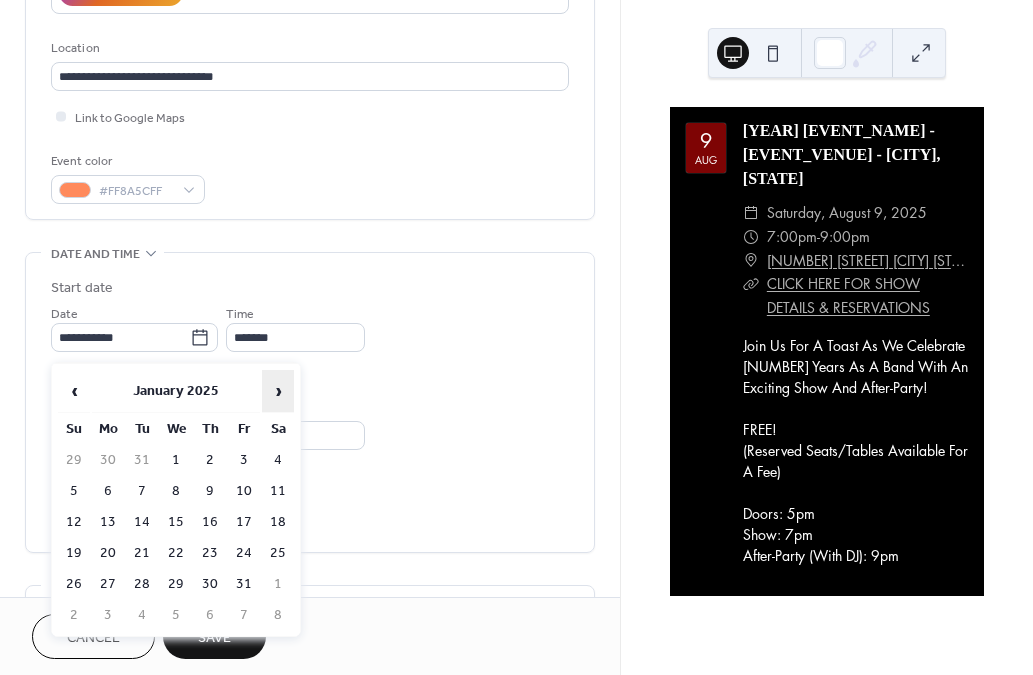click on "›" at bounding box center [278, 391] 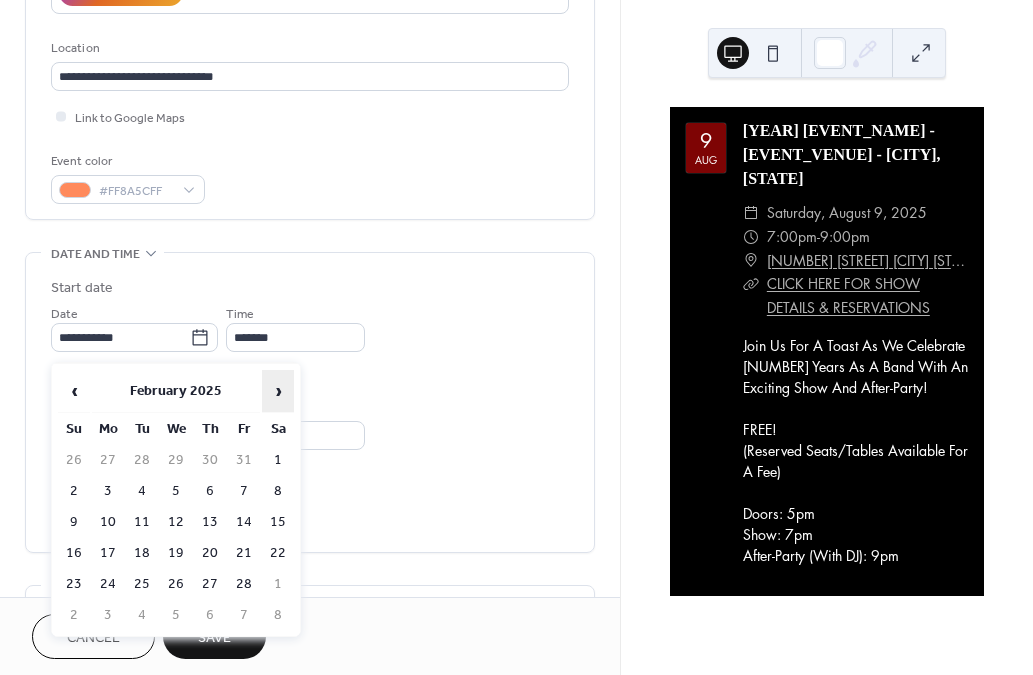 click on "›" at bounding box center (278, 391) 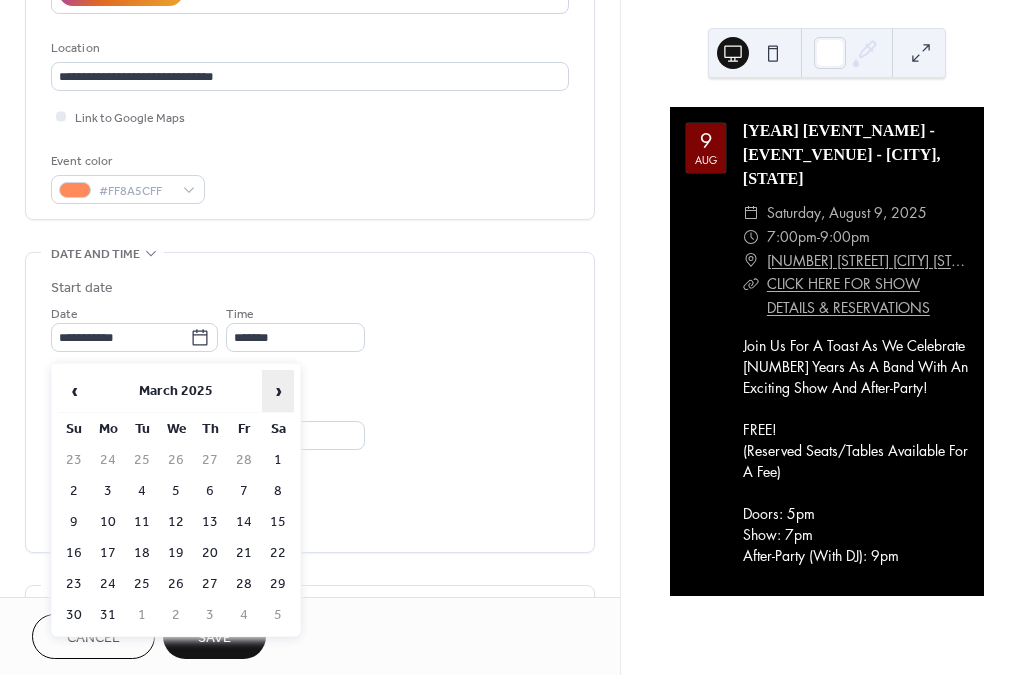 click on "›" at bounding box center [278, 391] 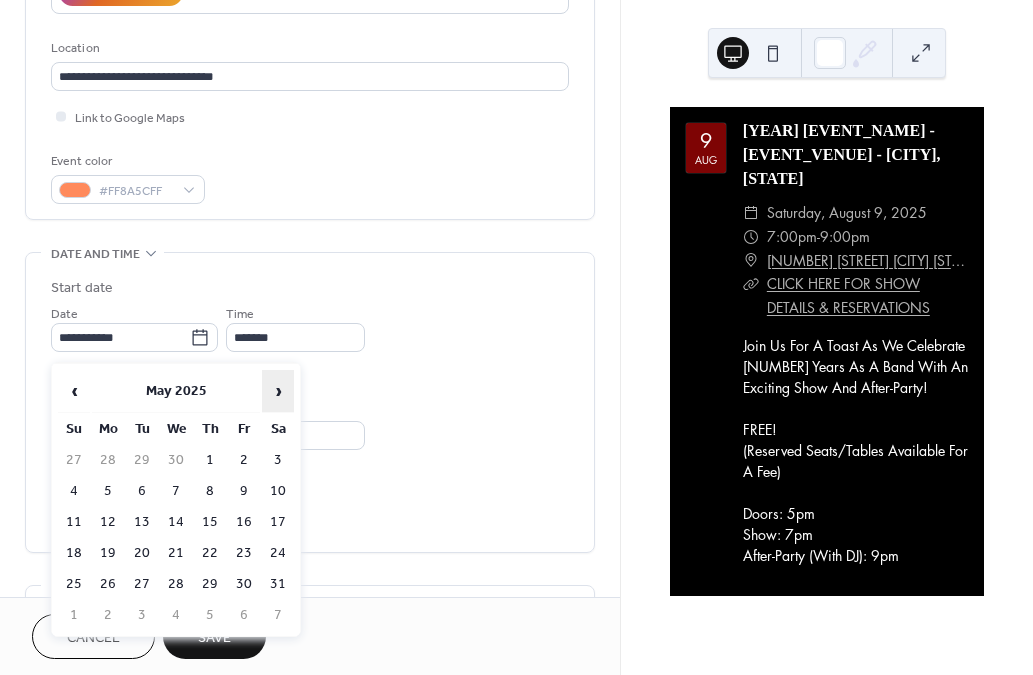 click on "›" at bounding box center [278, 391] 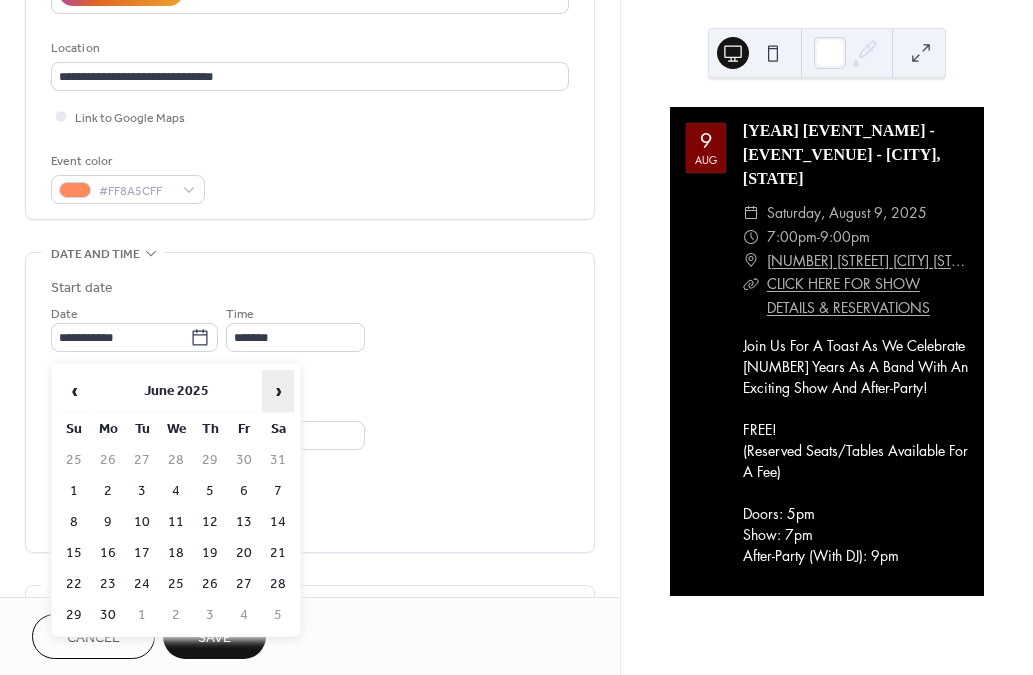 click on "›" at bounding box center (278, 391) 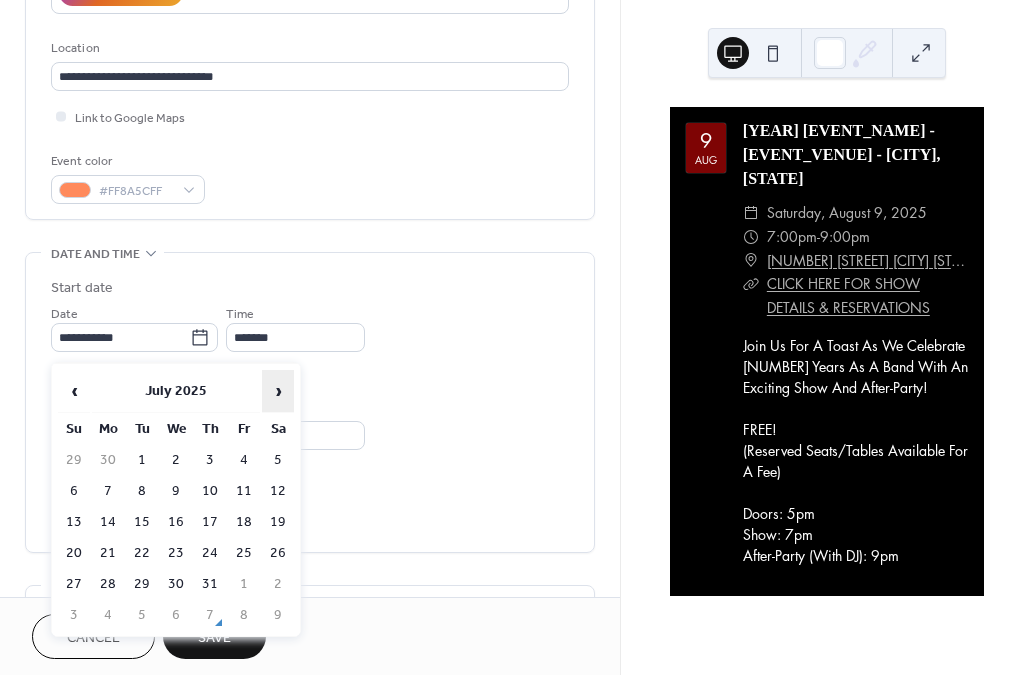 click on "›" at bounding box center [278, 391] 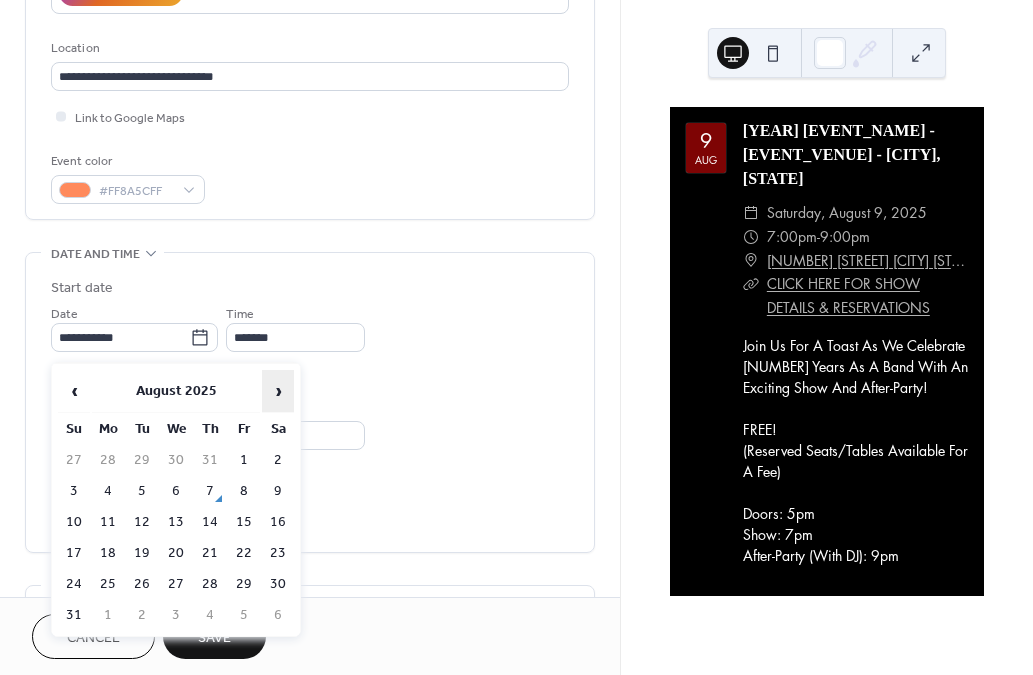 click on "›" at bounding box center [278, 391] 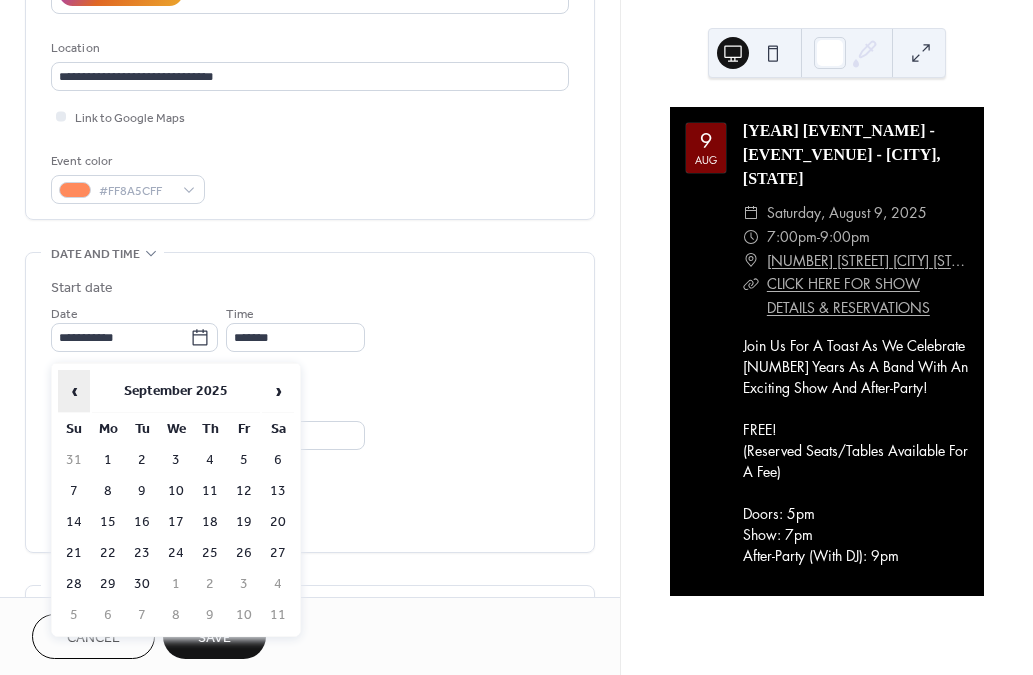 click on "‹" at bounding box center (74, 391) 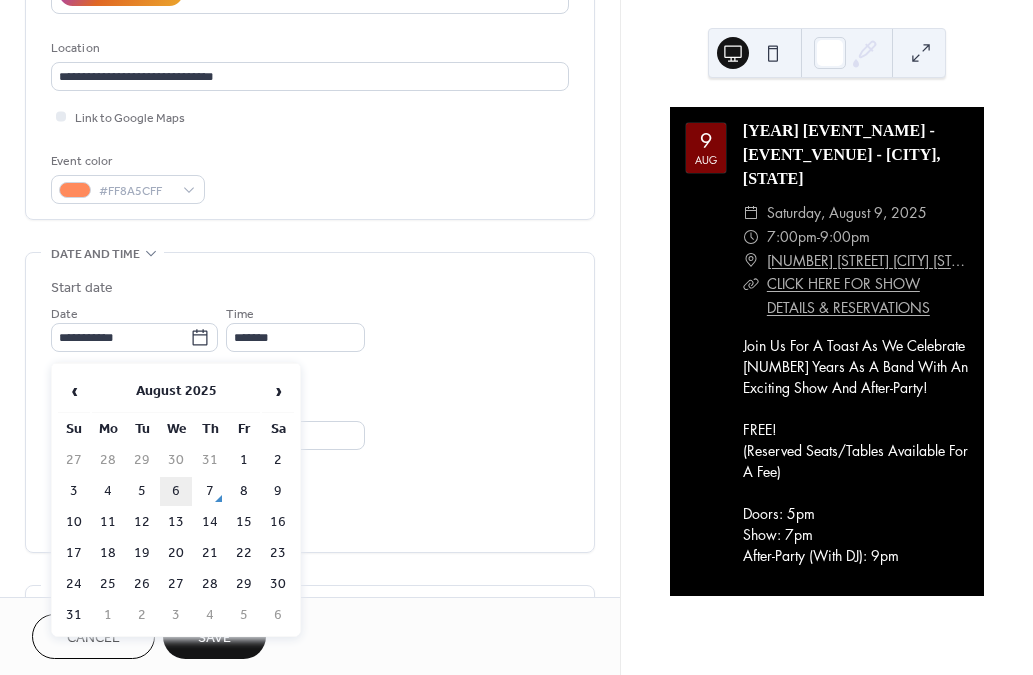 click on "6" at bounding box center [176, 491] 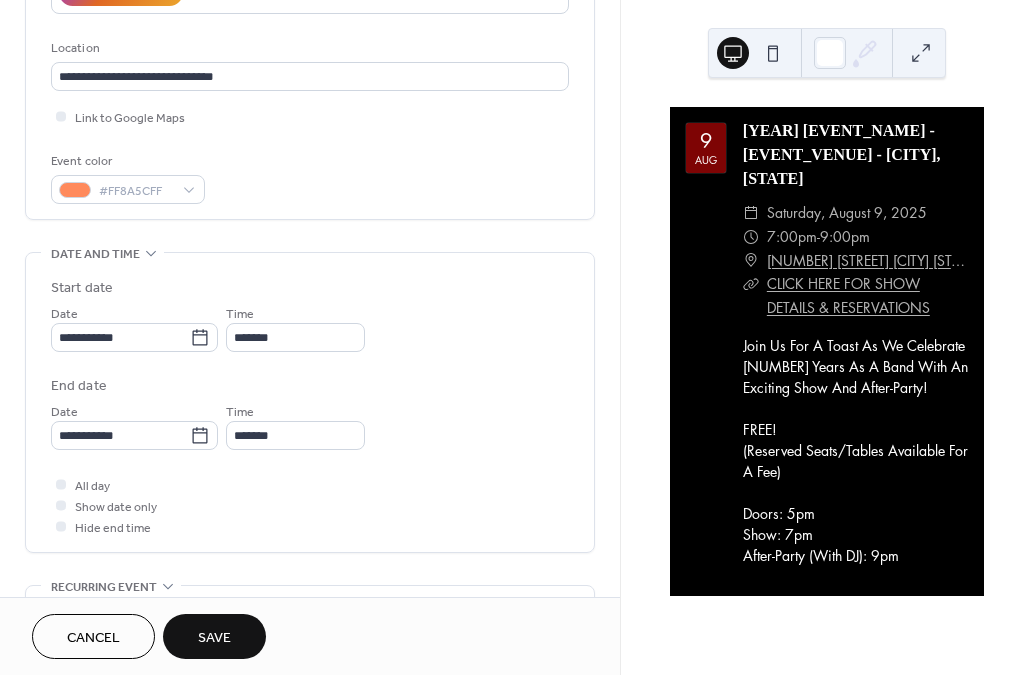 type on "**********" 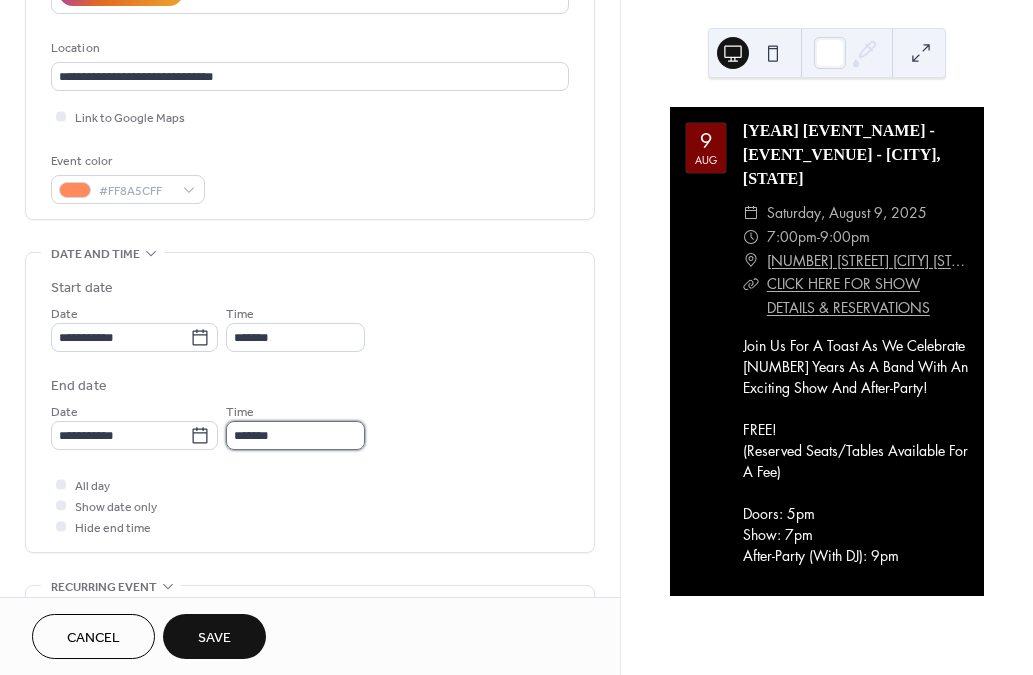 click on "*******" at bounding box center (295, 435) 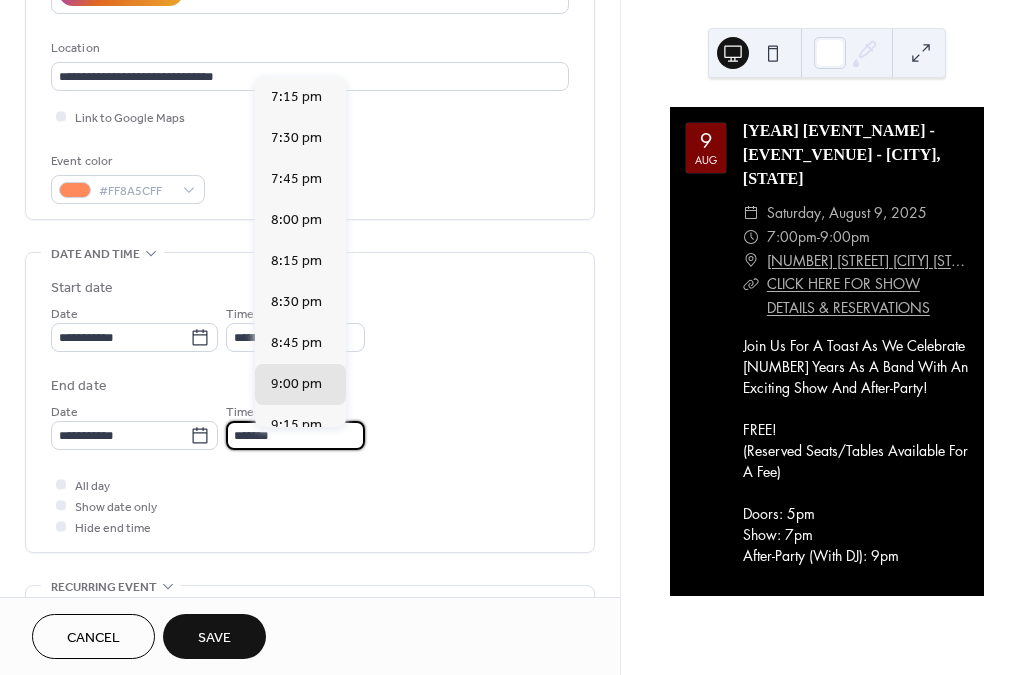 type on "*******" 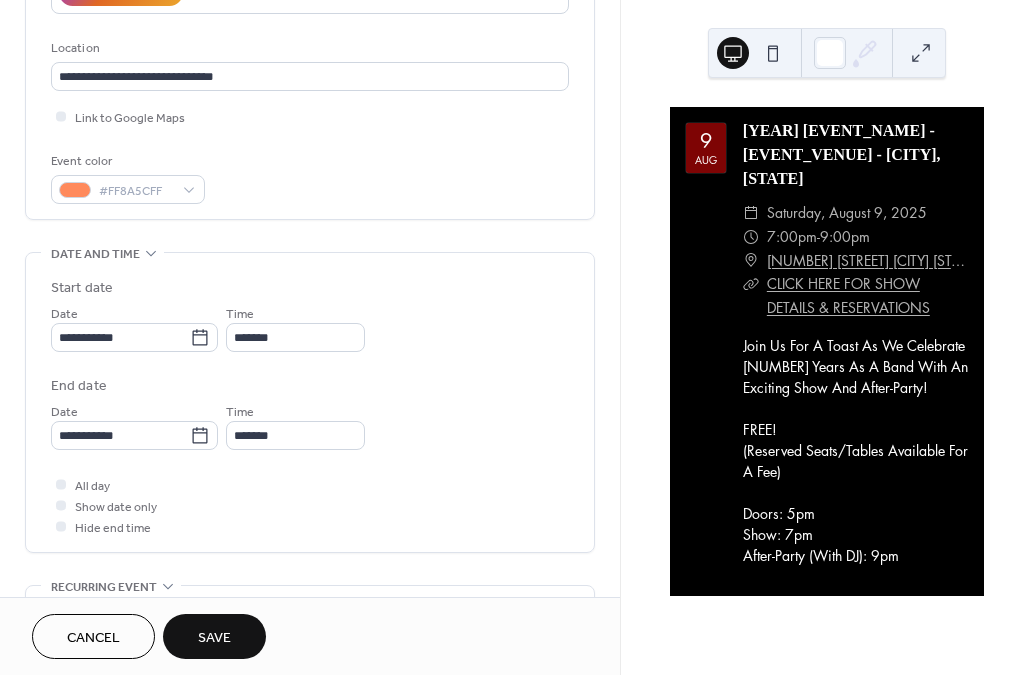 click on "All day Show date only Hide end time" at bounding box center [310, 505] 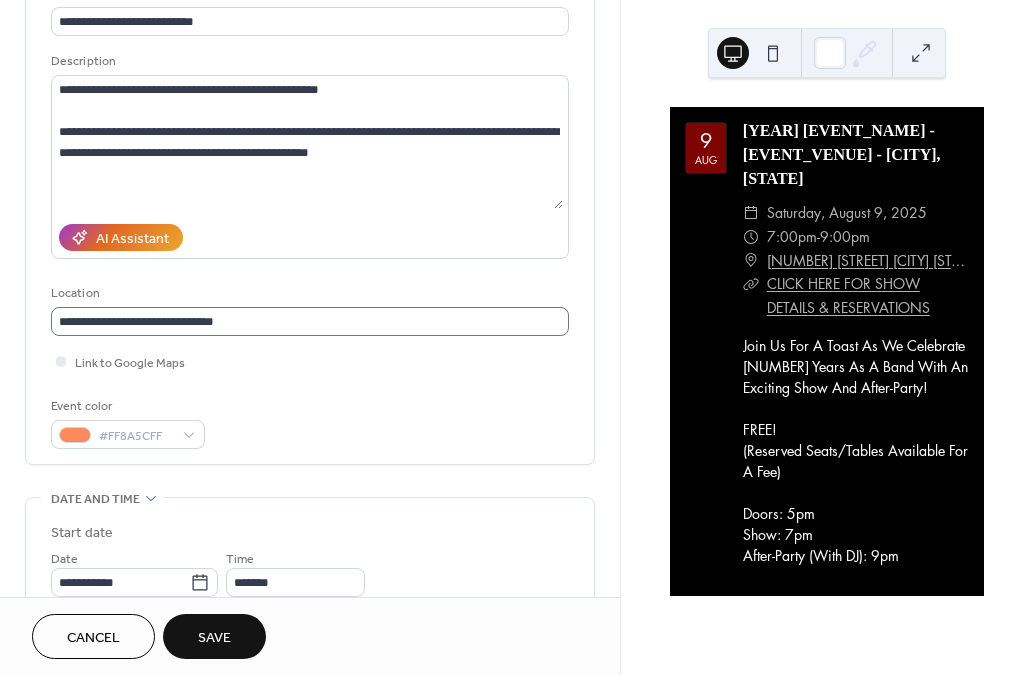 scroll, scrollTop: 134, scrollLeft: 0, axis: vertical 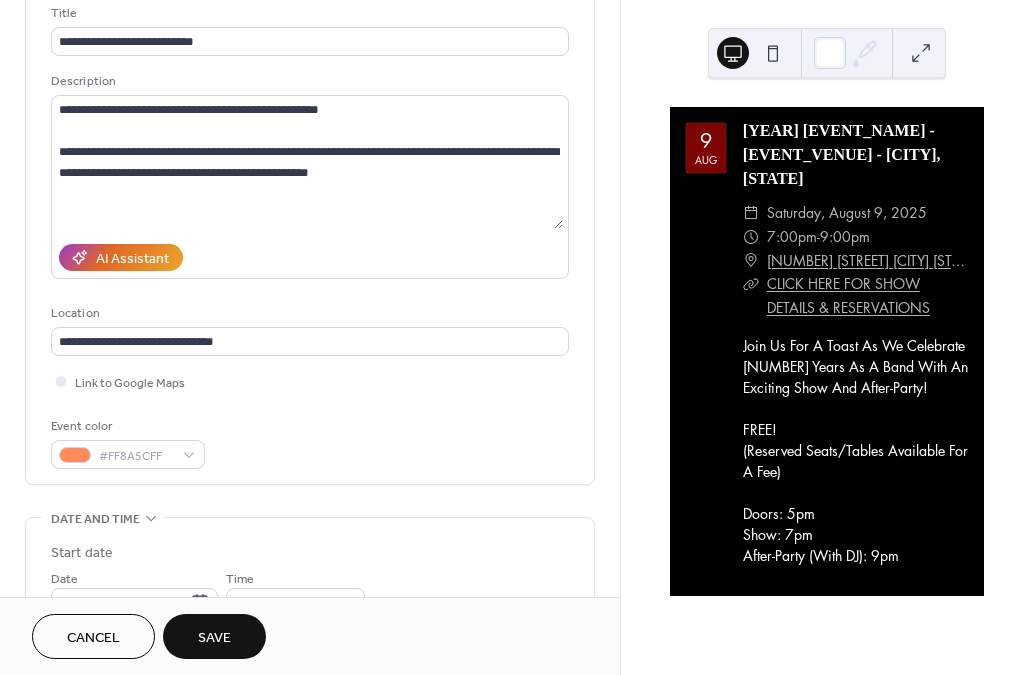 click on "Save" at bounding box center [214, 636] 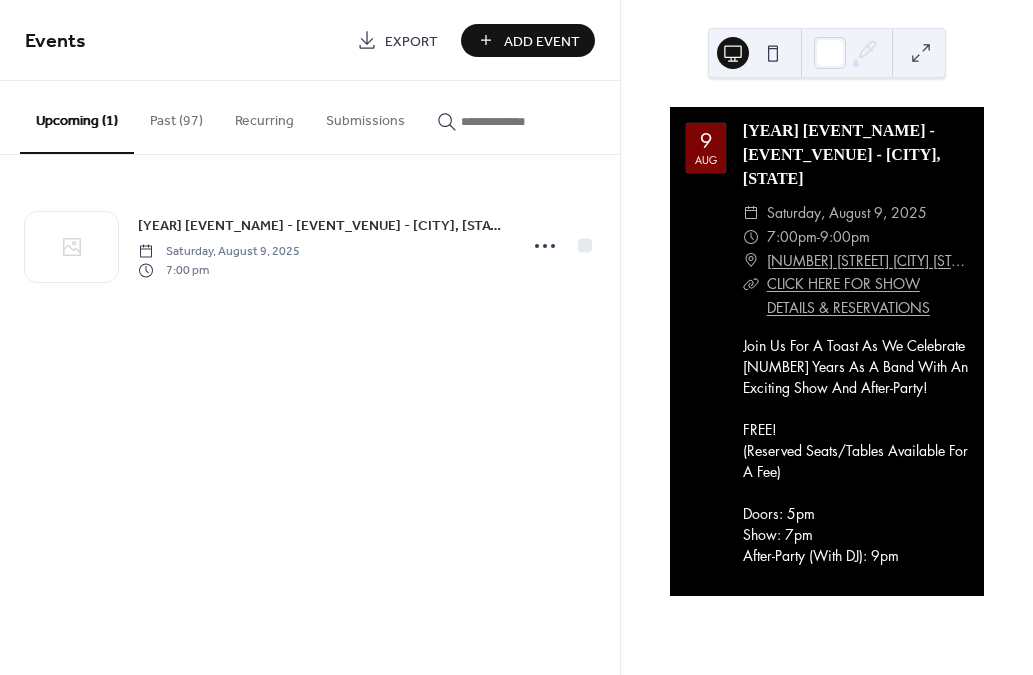 click on "Past (97)" at bounding box center [176, 116] 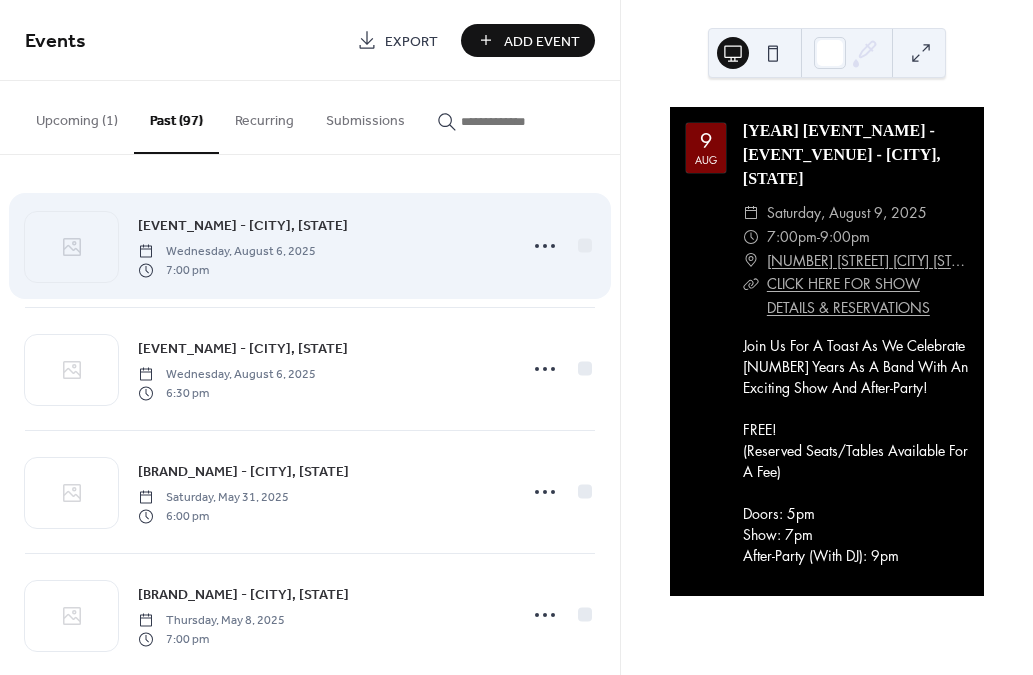 click on "Wednesday, August 6, 2025" at bounding box center [227, 252] 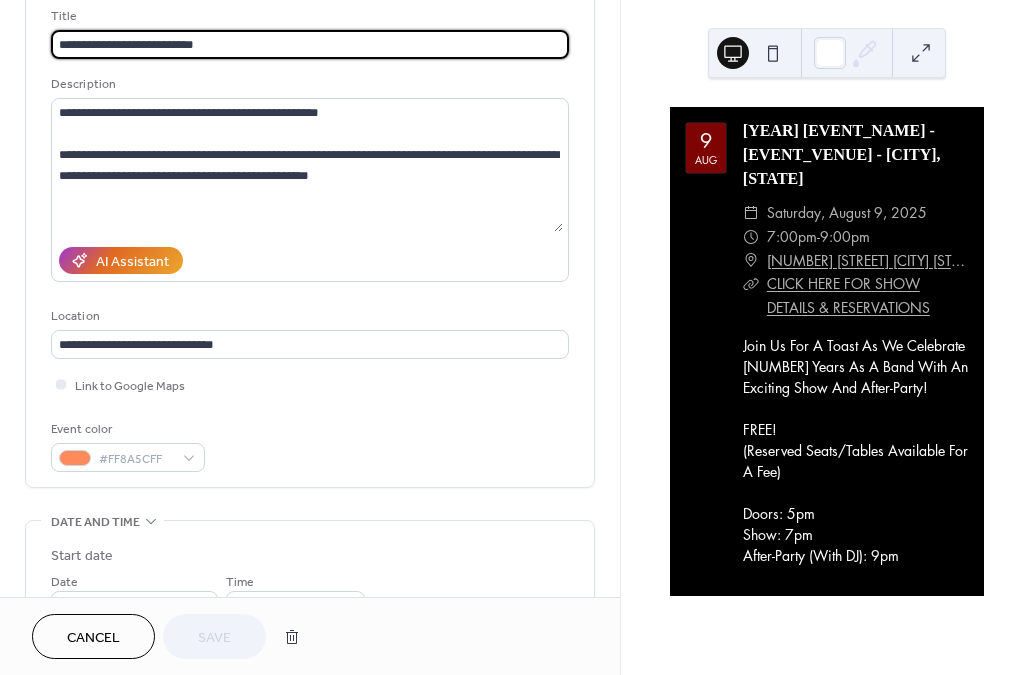 scroll, scrollTop: 123, scrollLeft: 0, axis: vertical 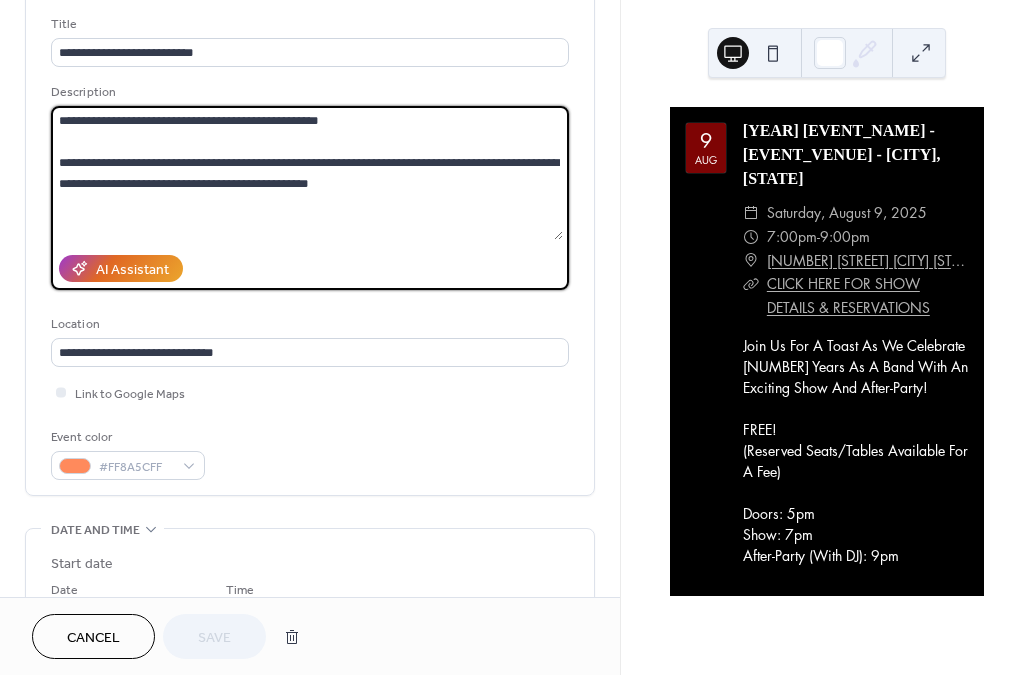 click on "**********" at bounding box center [307, 173] 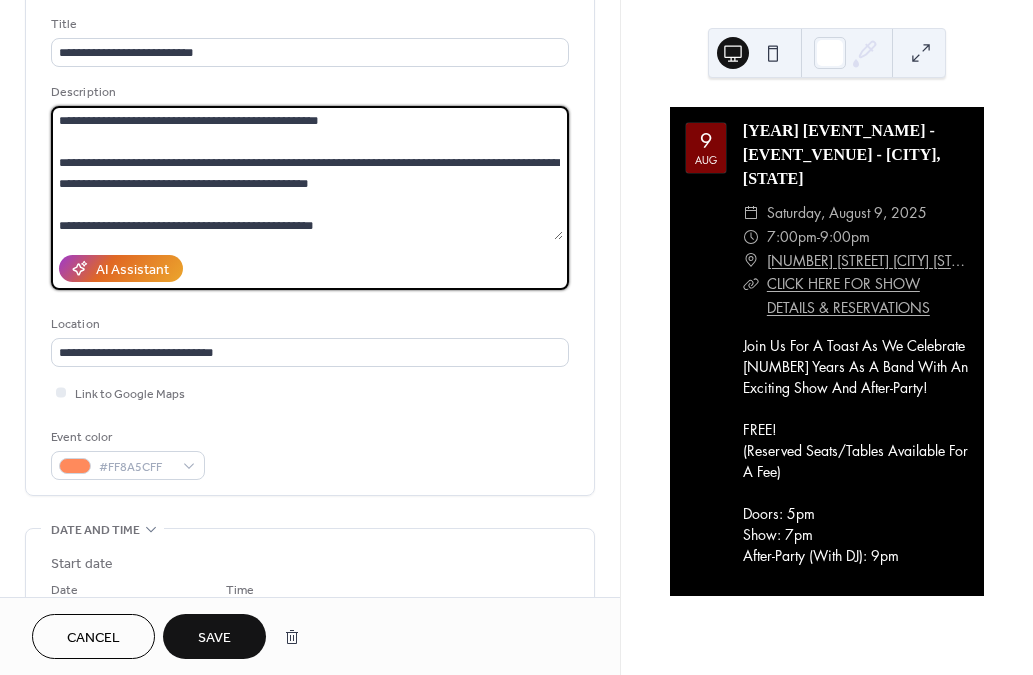click on "**********" at bounding box center (307, 173) 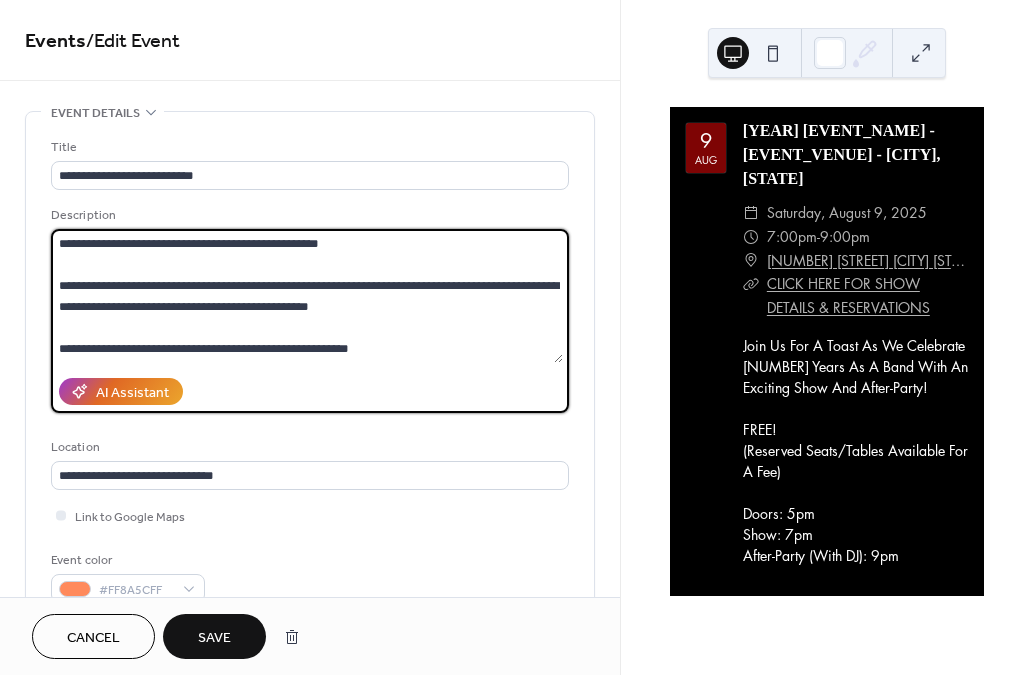scroll, scrollTop: 0, scrollLeft: 0, axis: both 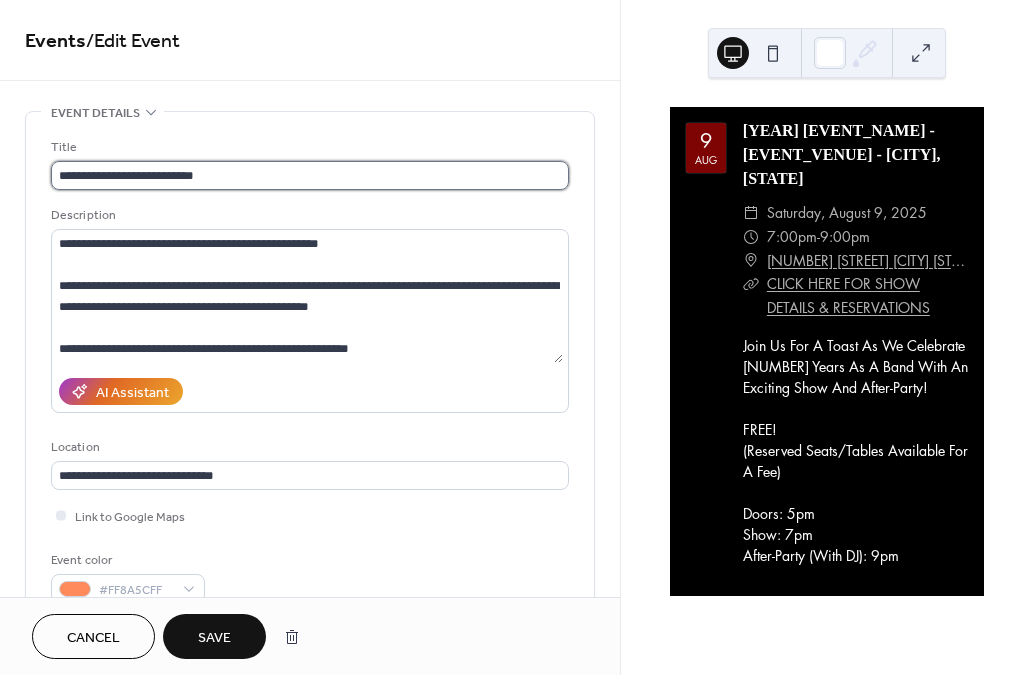 click on "**********" at bounding box center [310, 175] 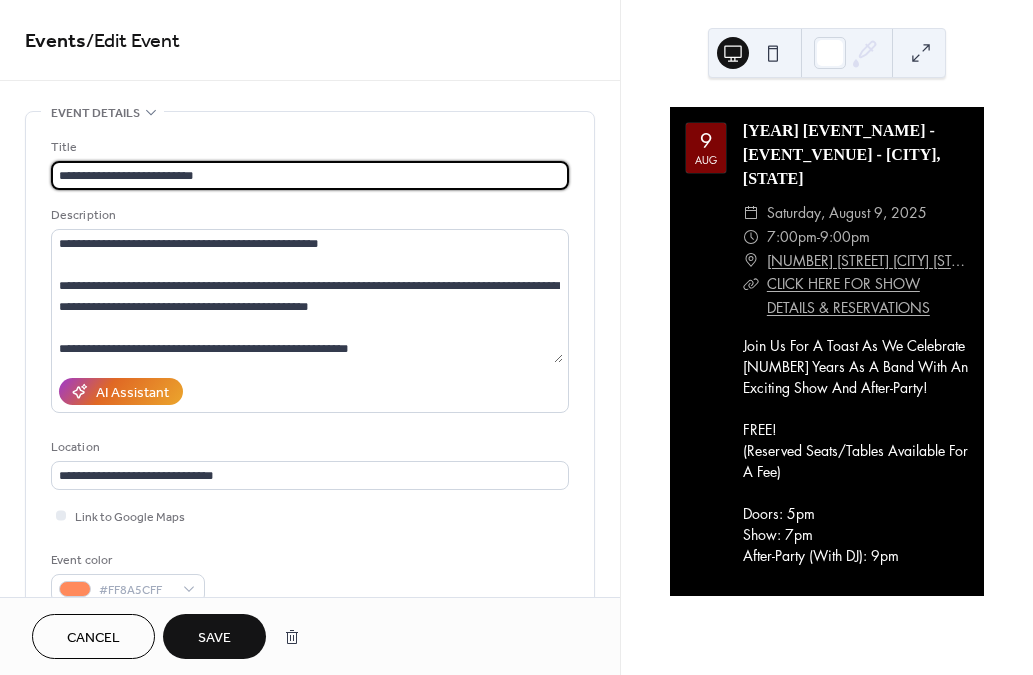 click on "**********" at bounding box center (310, 175) 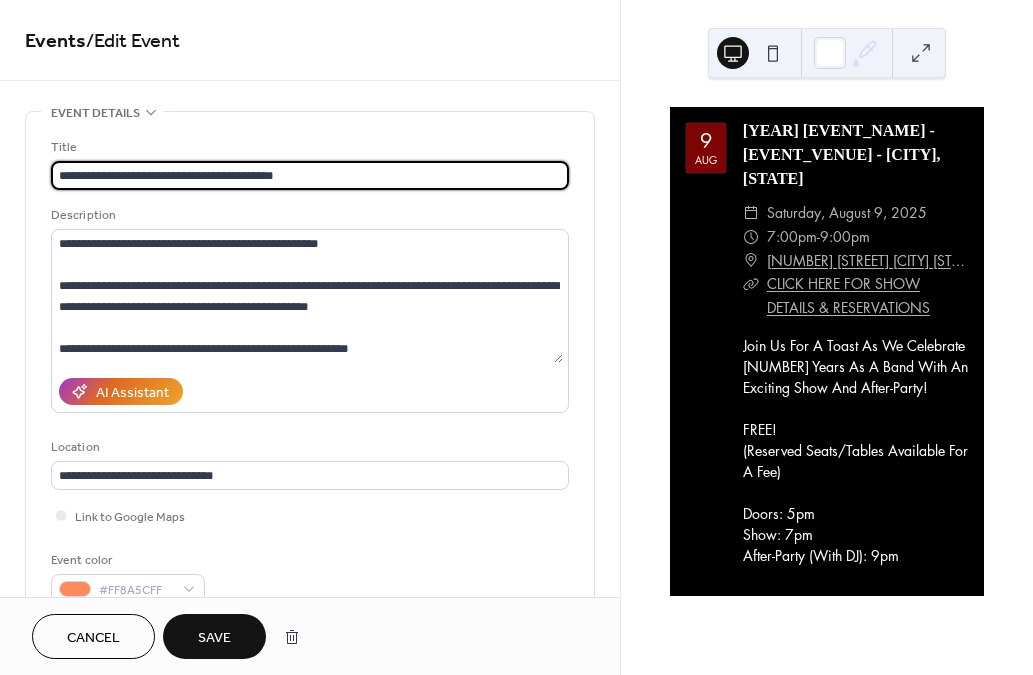 click on "**********" at bounding box center [310, 175] 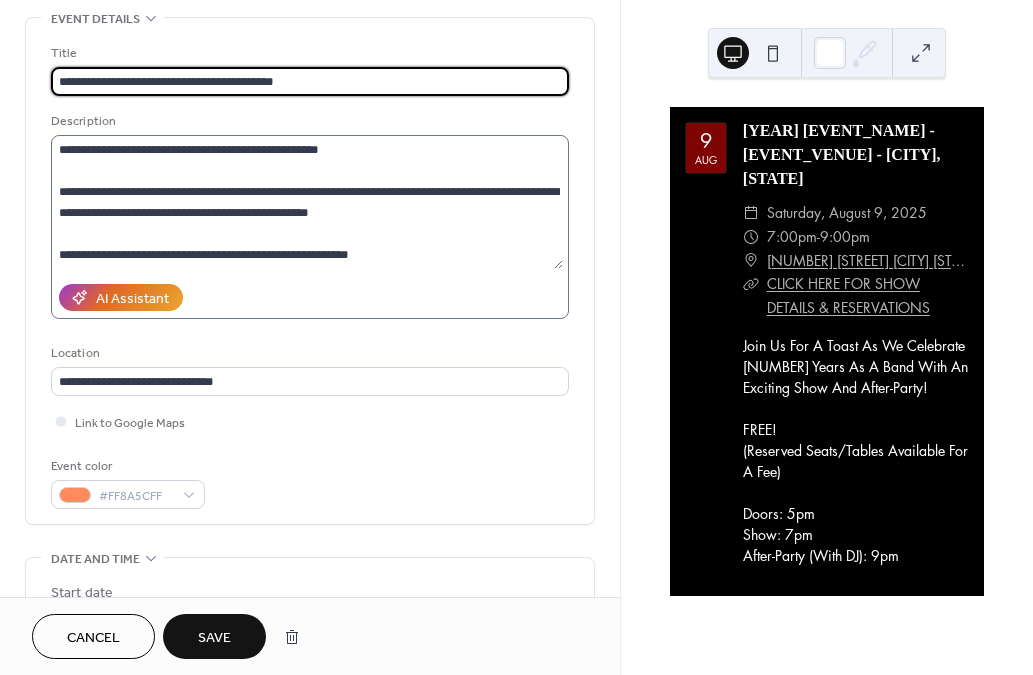 scroll, scrollTop: 111, scrollLeft: 0, axis: vertical 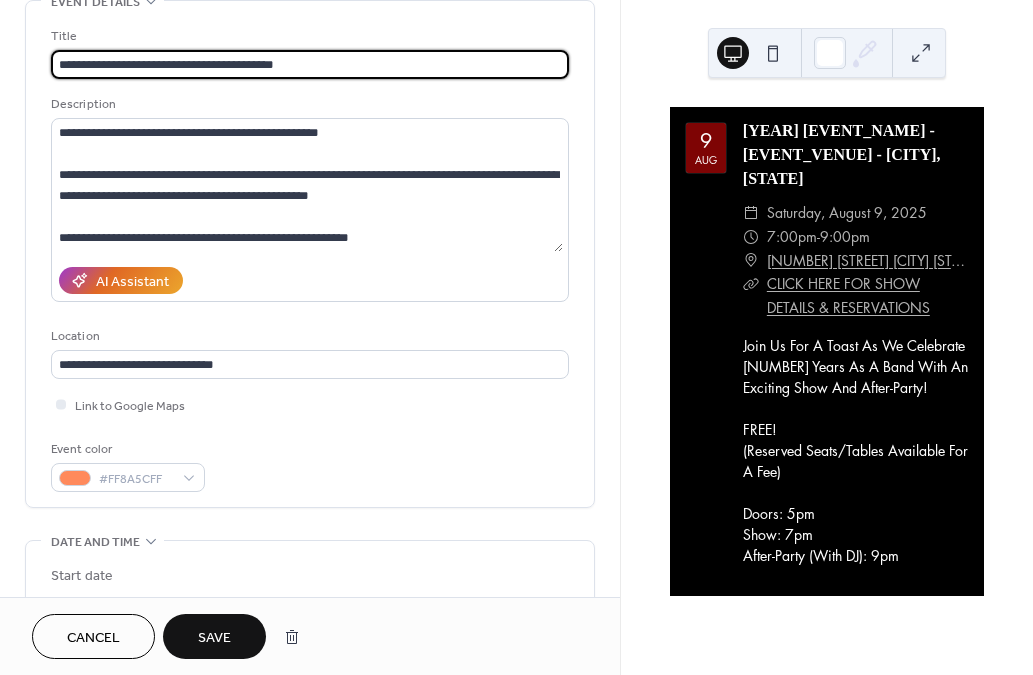 click on "**********" at bounding box center (310, 64) 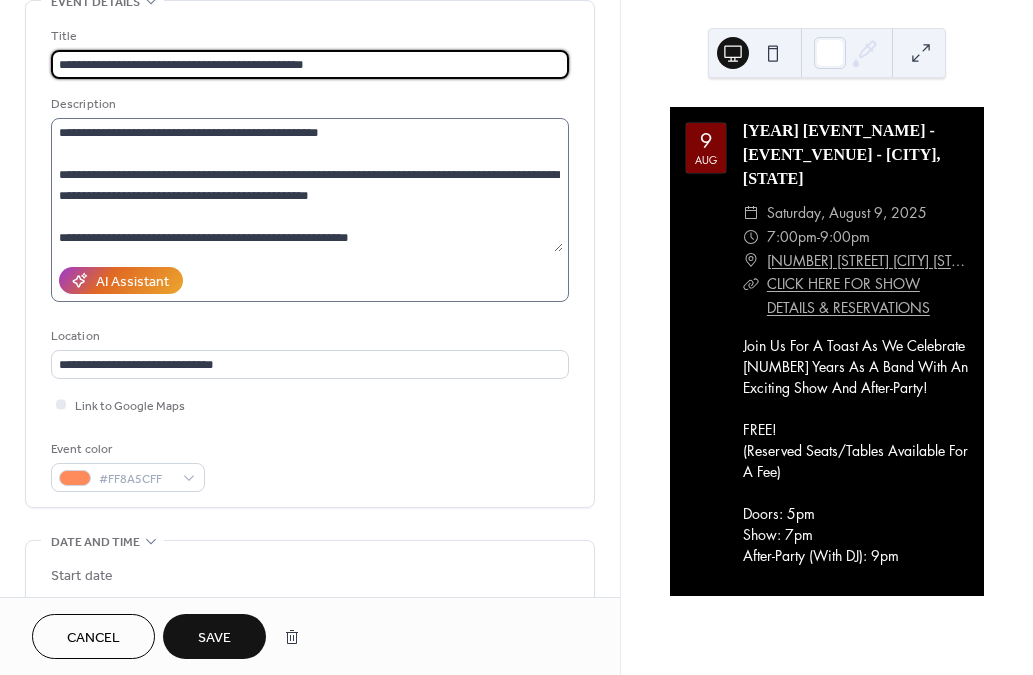 type on "**********" 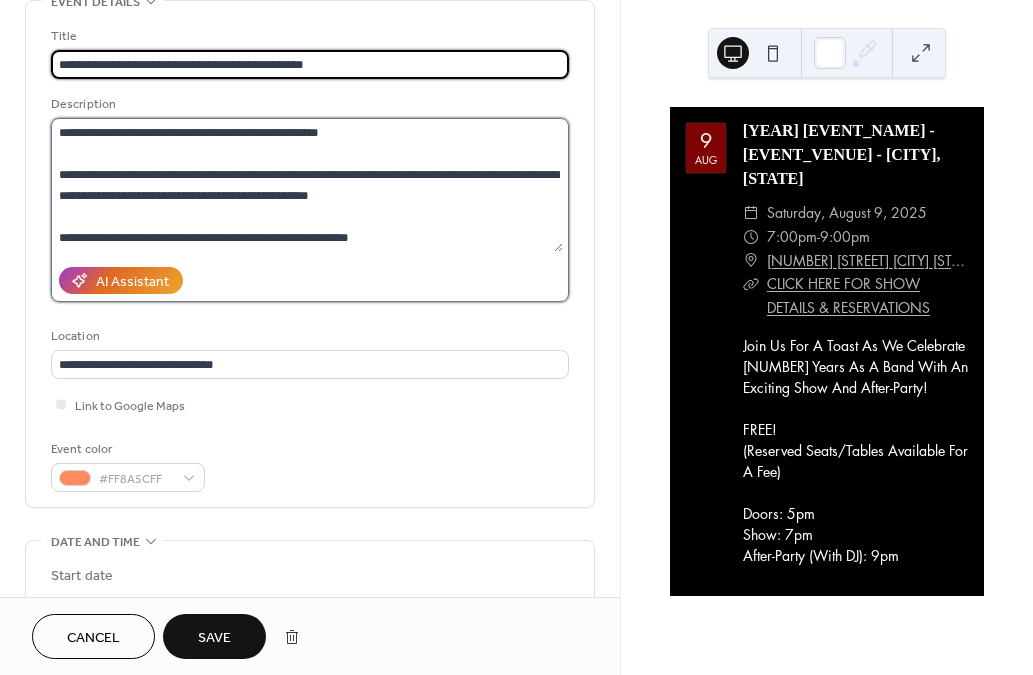 click on "**********" at bounding box center [307, 185] 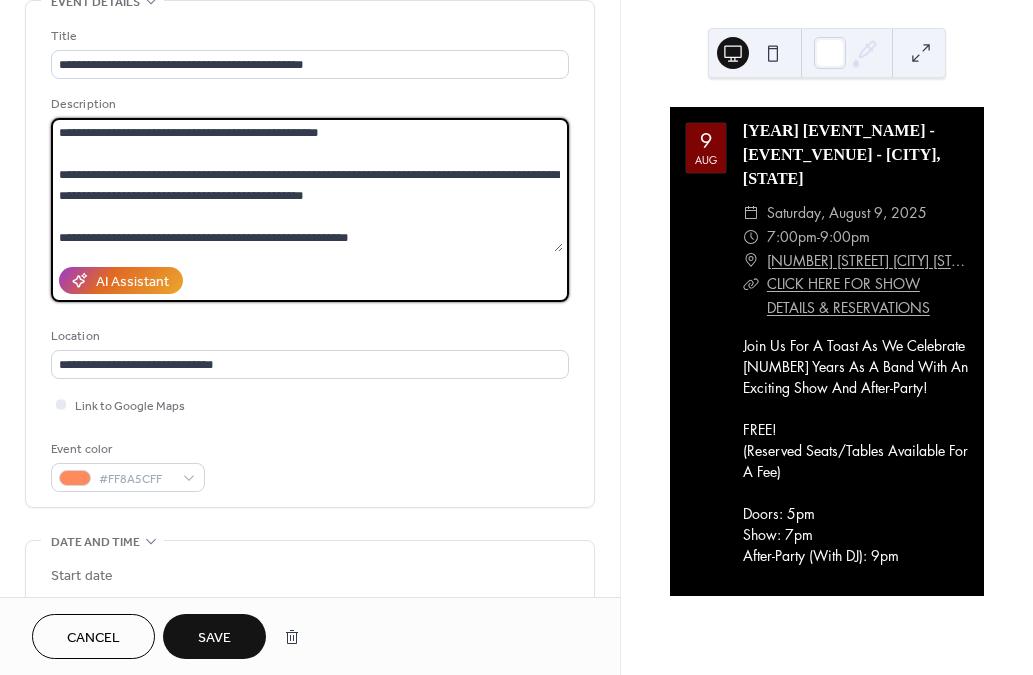 click on "**********" at bounding box center (307, 185) 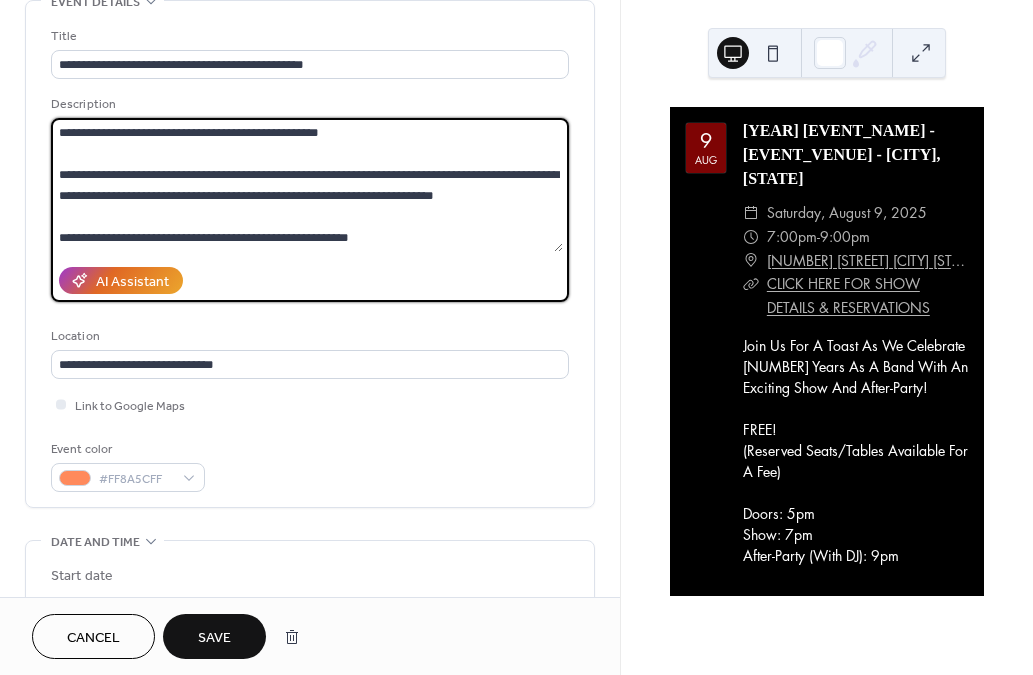 click on "**********" at bounding box center (307, 185) 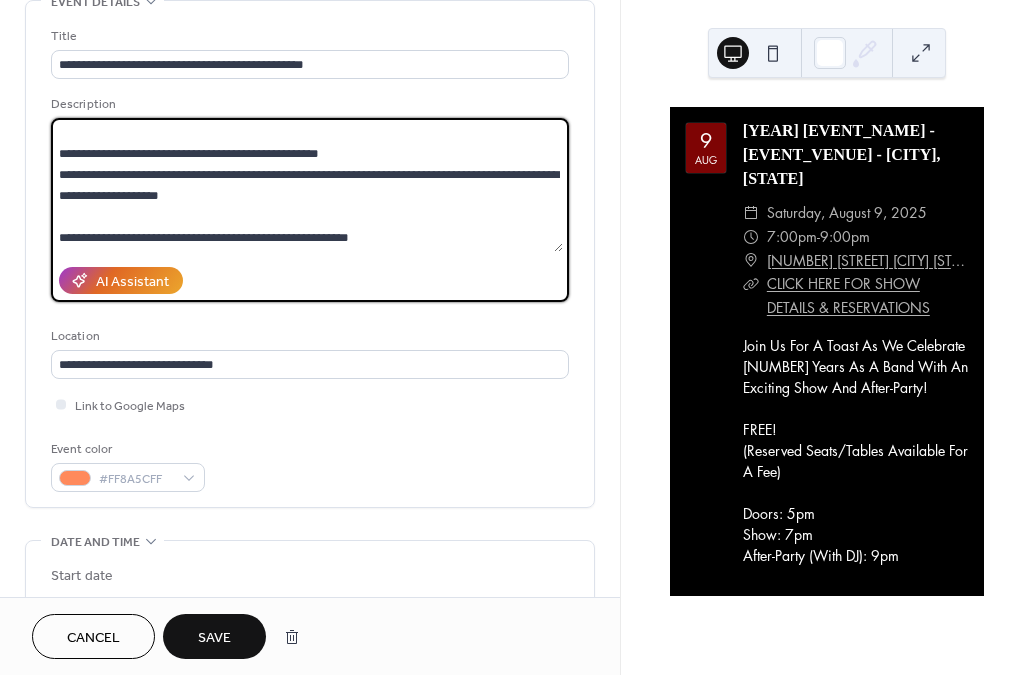 scroll, scrollTop: 21, scrollLeft: 0, axis: vertical 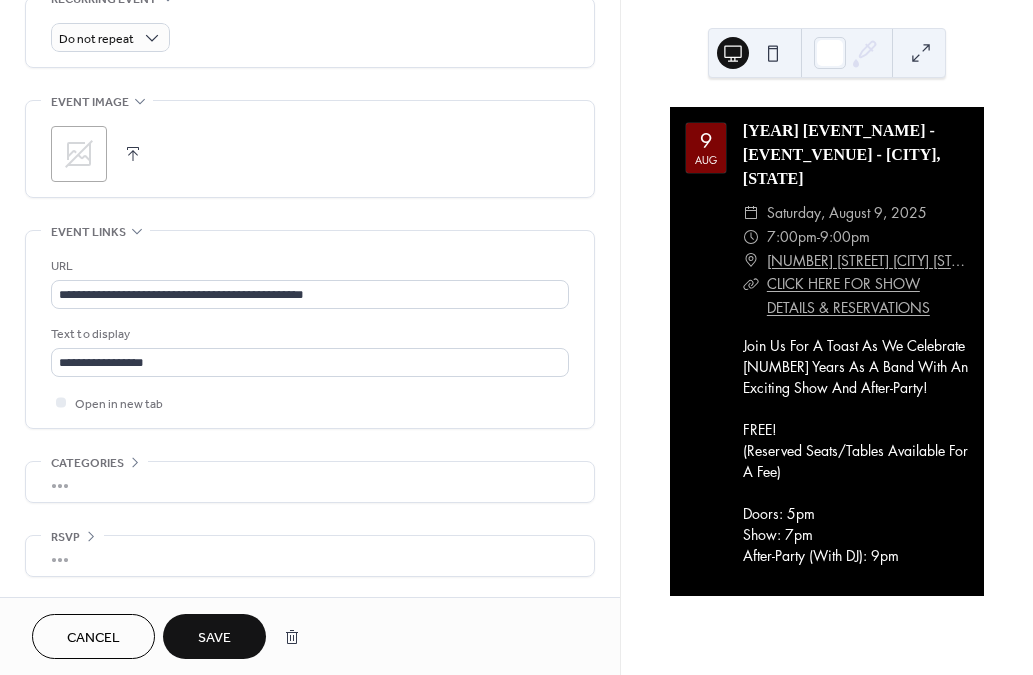 type on "**********" 